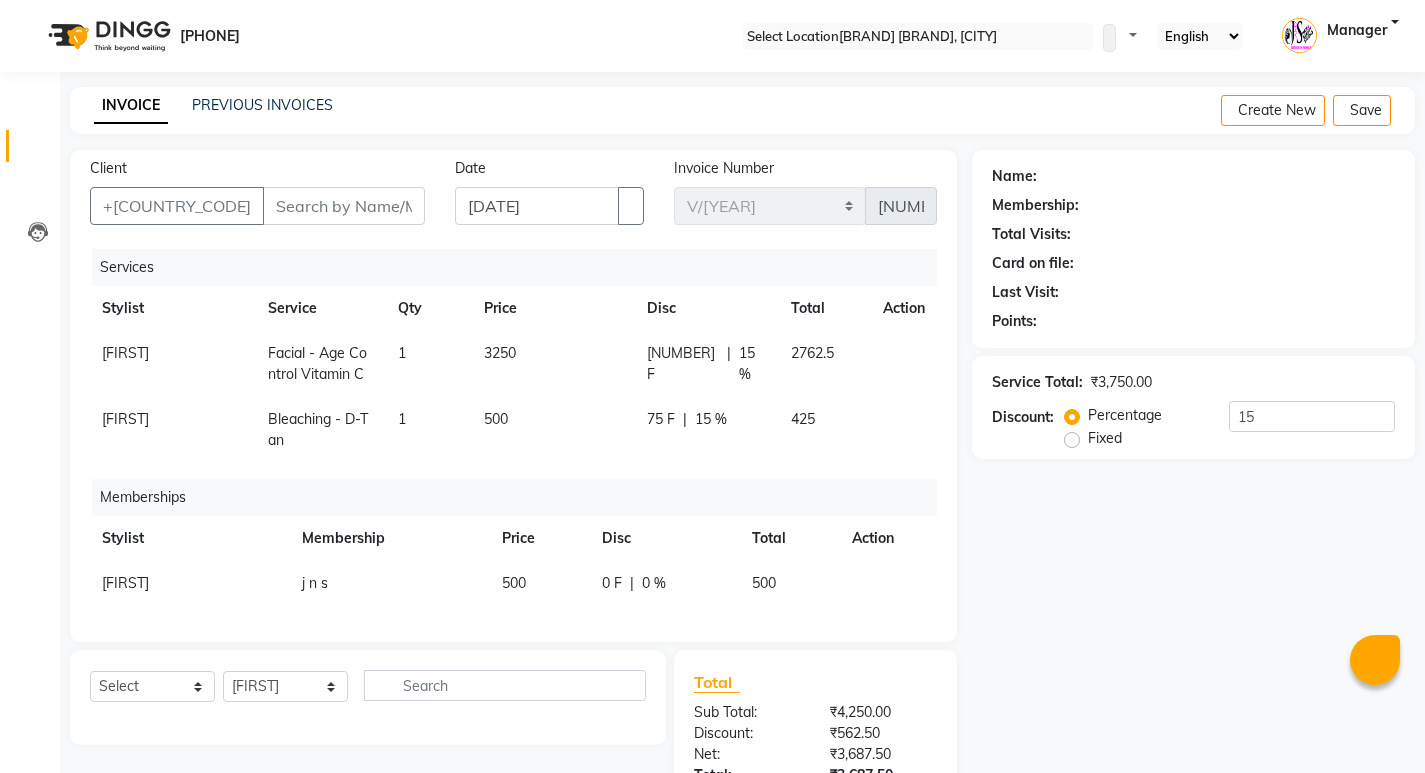 scroll, scrollTop: 173, scrollLeft: 0, axis: vertical 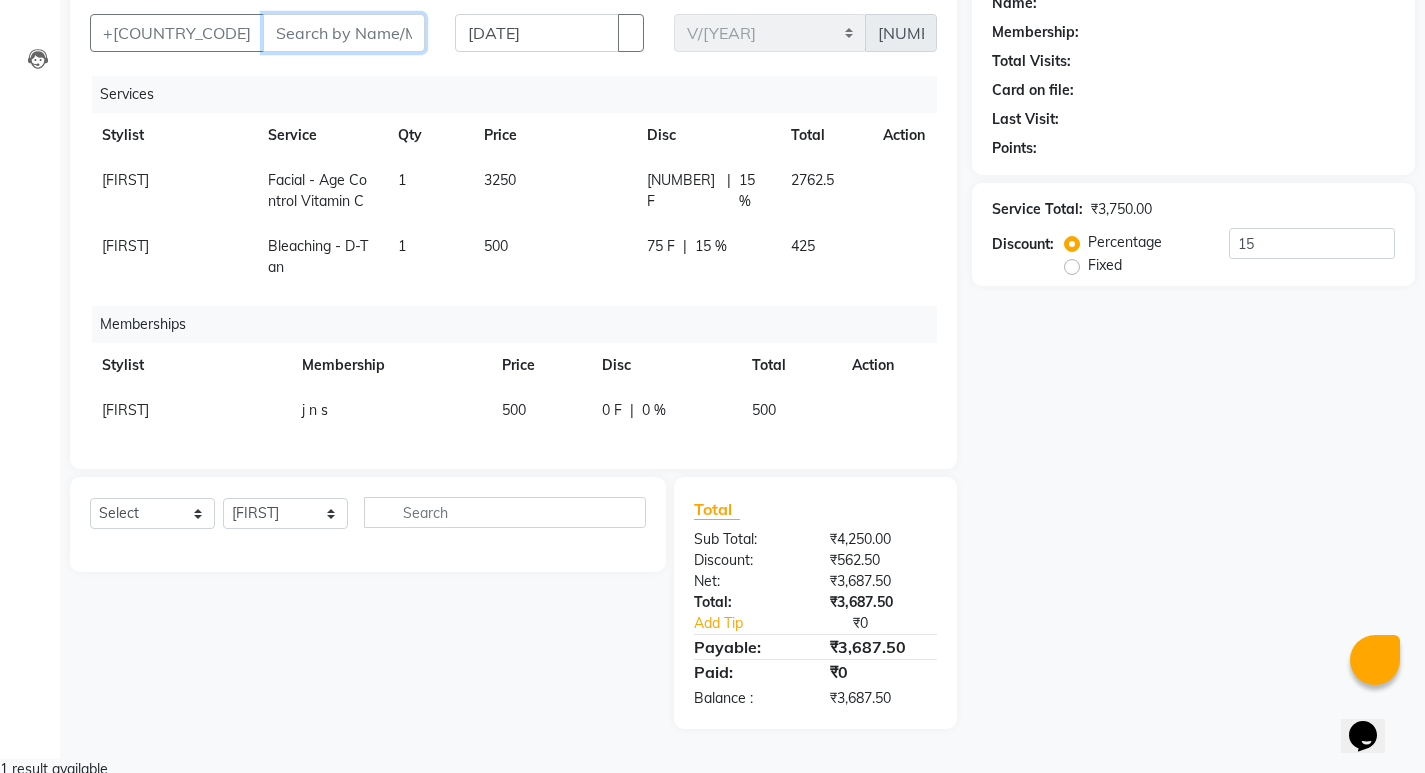 click on "Client" at bounding box center [344, 33] 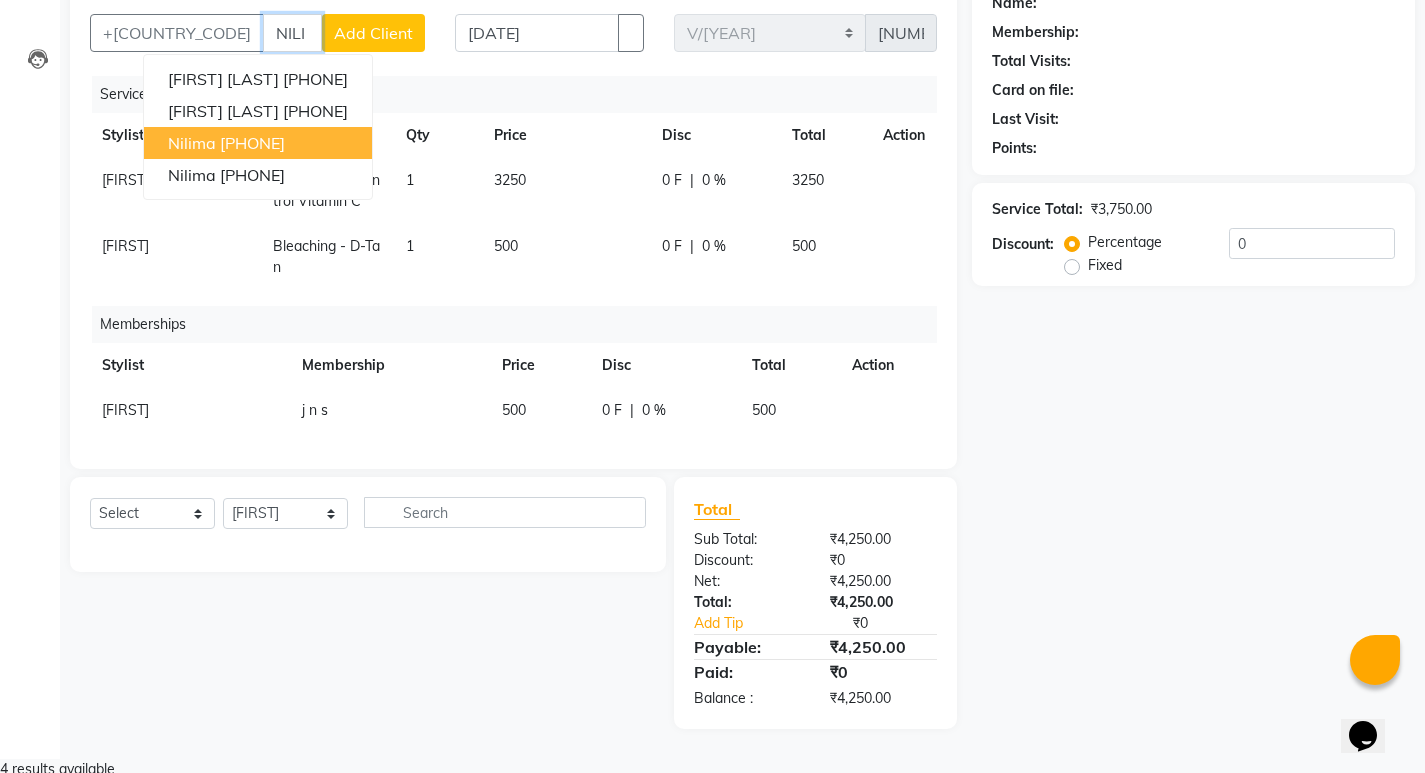 click on "[NAME] [PHONE]" at bounding box center (258, 143) 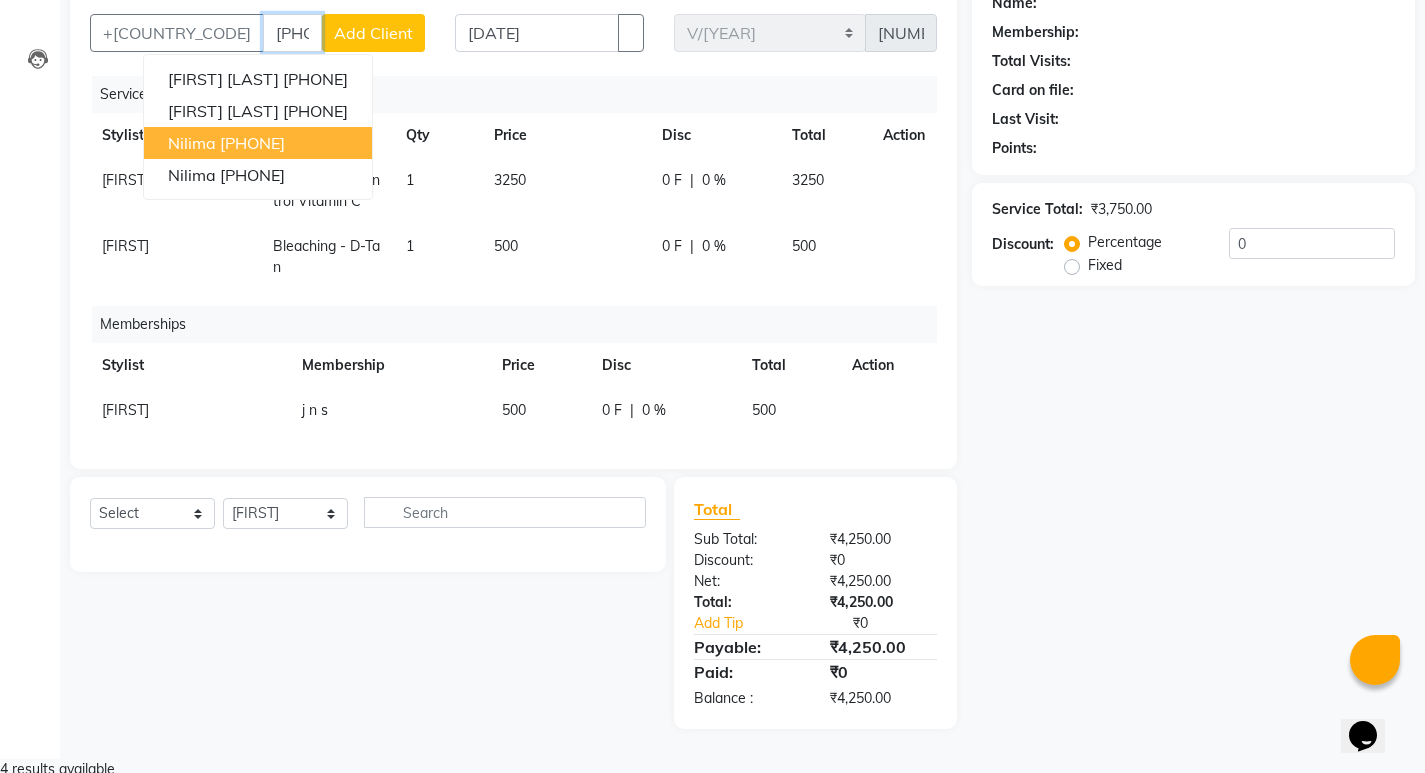 type on "[PHONE]" 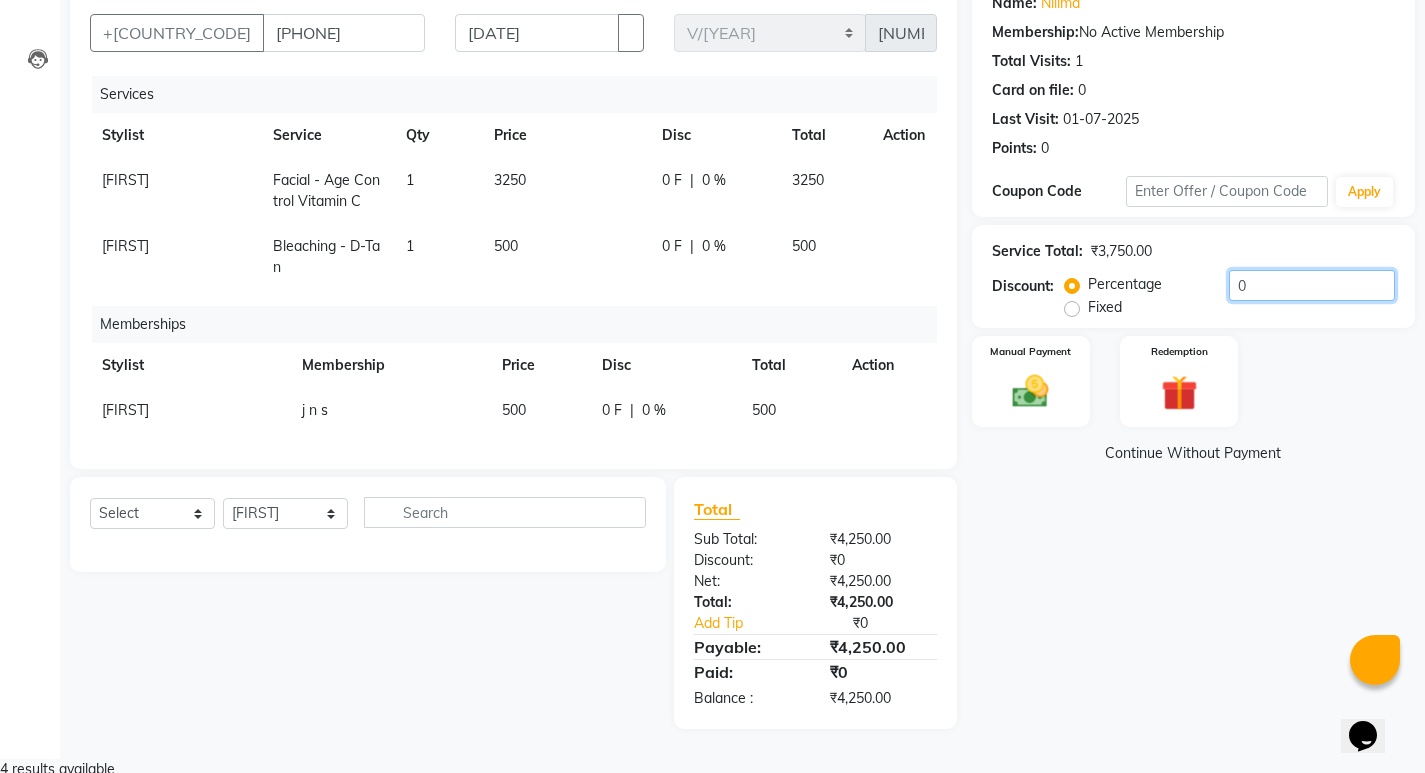 click on "0" at bounding box center (1312, 285) 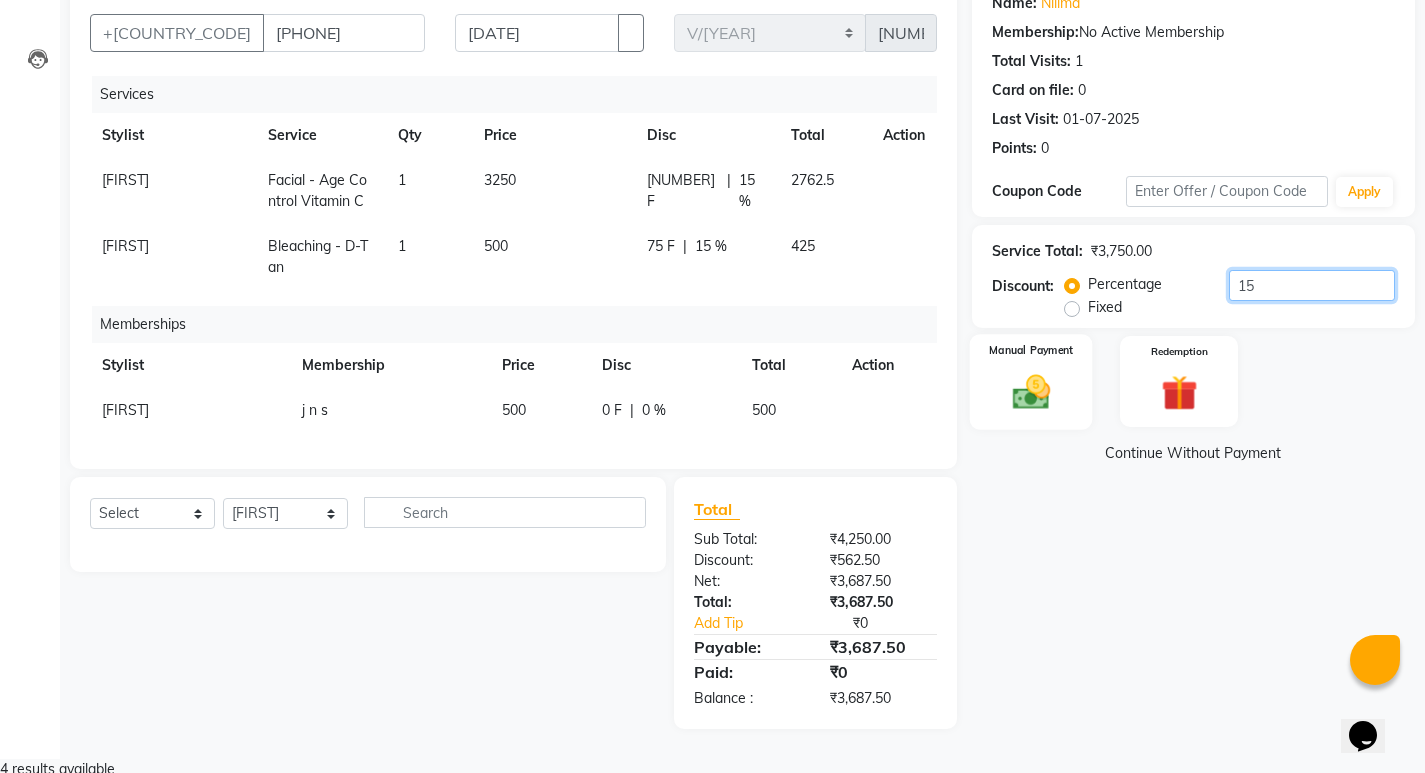 type on "15" 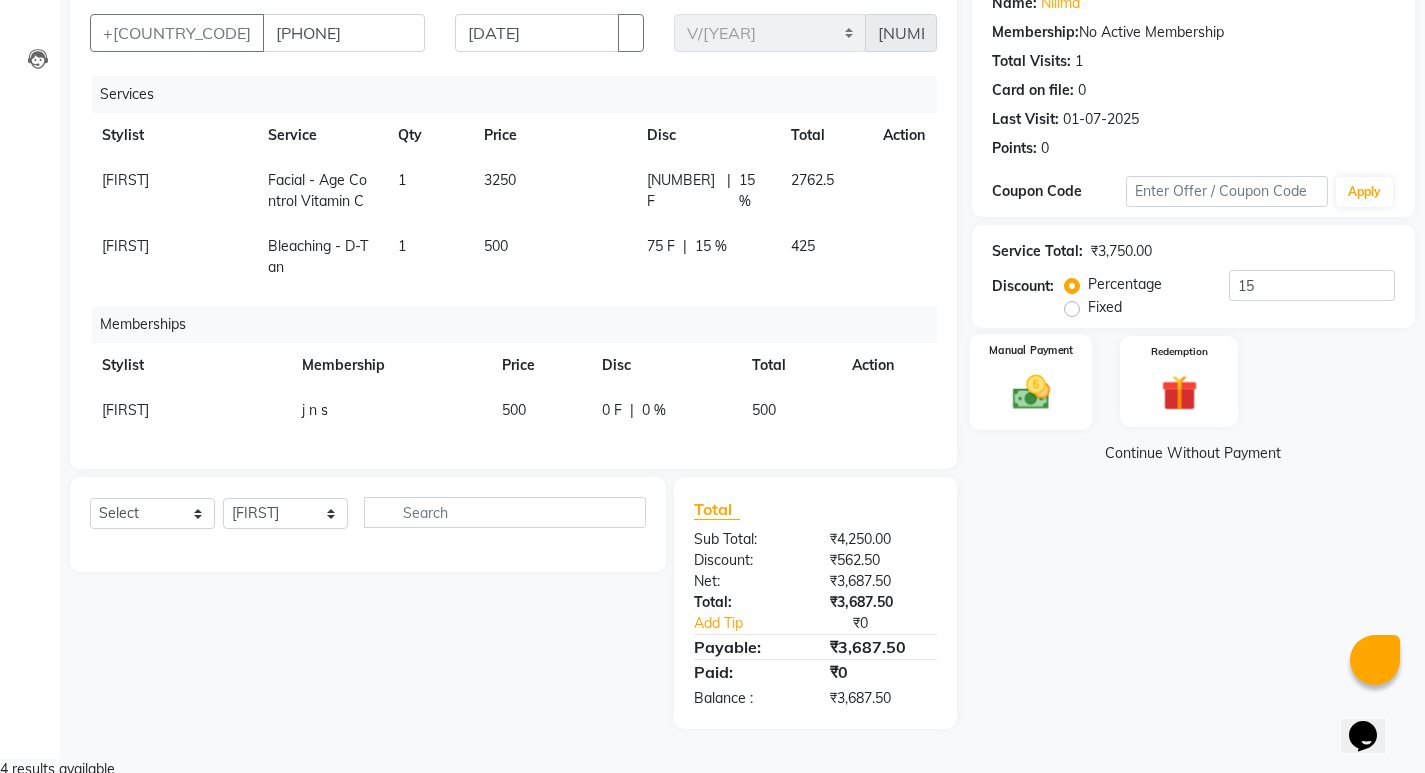 click at bounding box center [1030, 391] 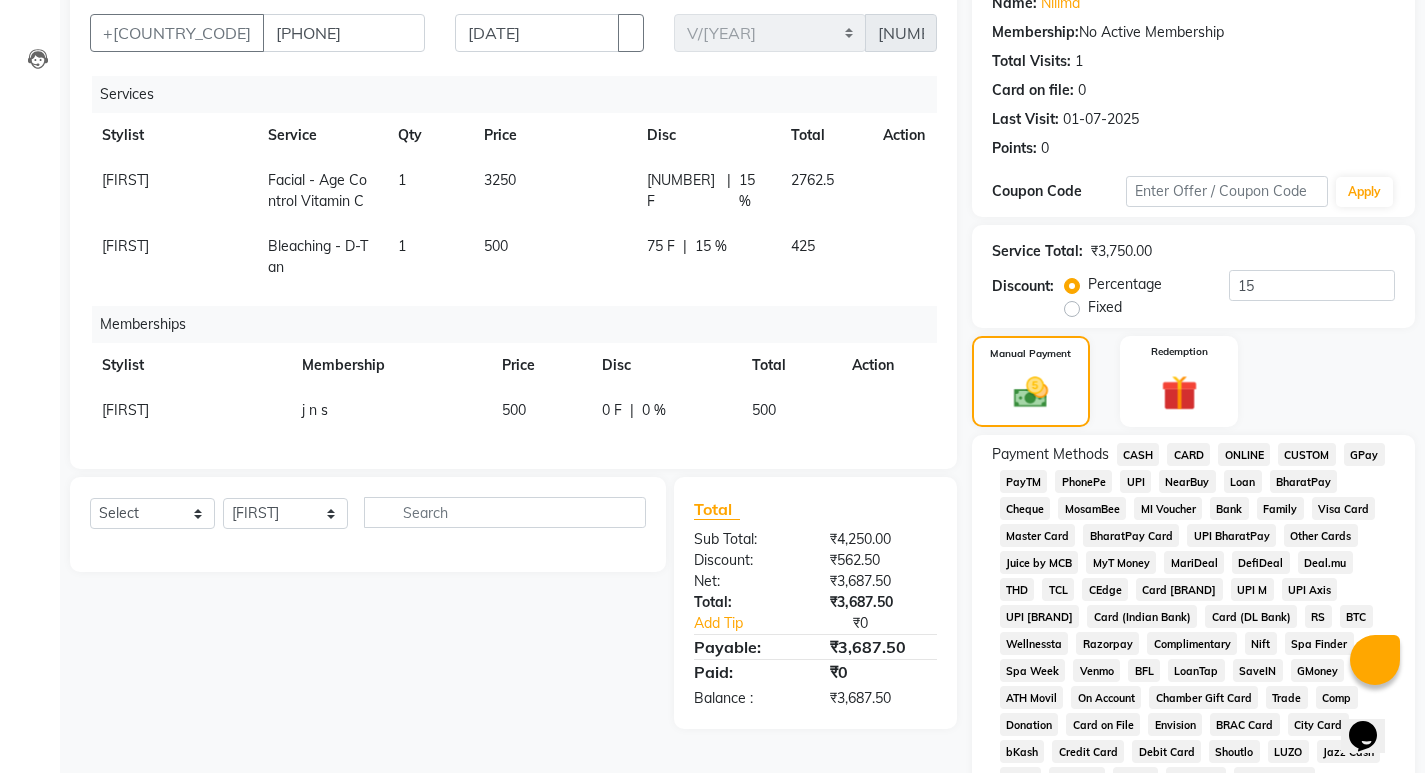 click on "GPay" at bounding box center [1138, 454] 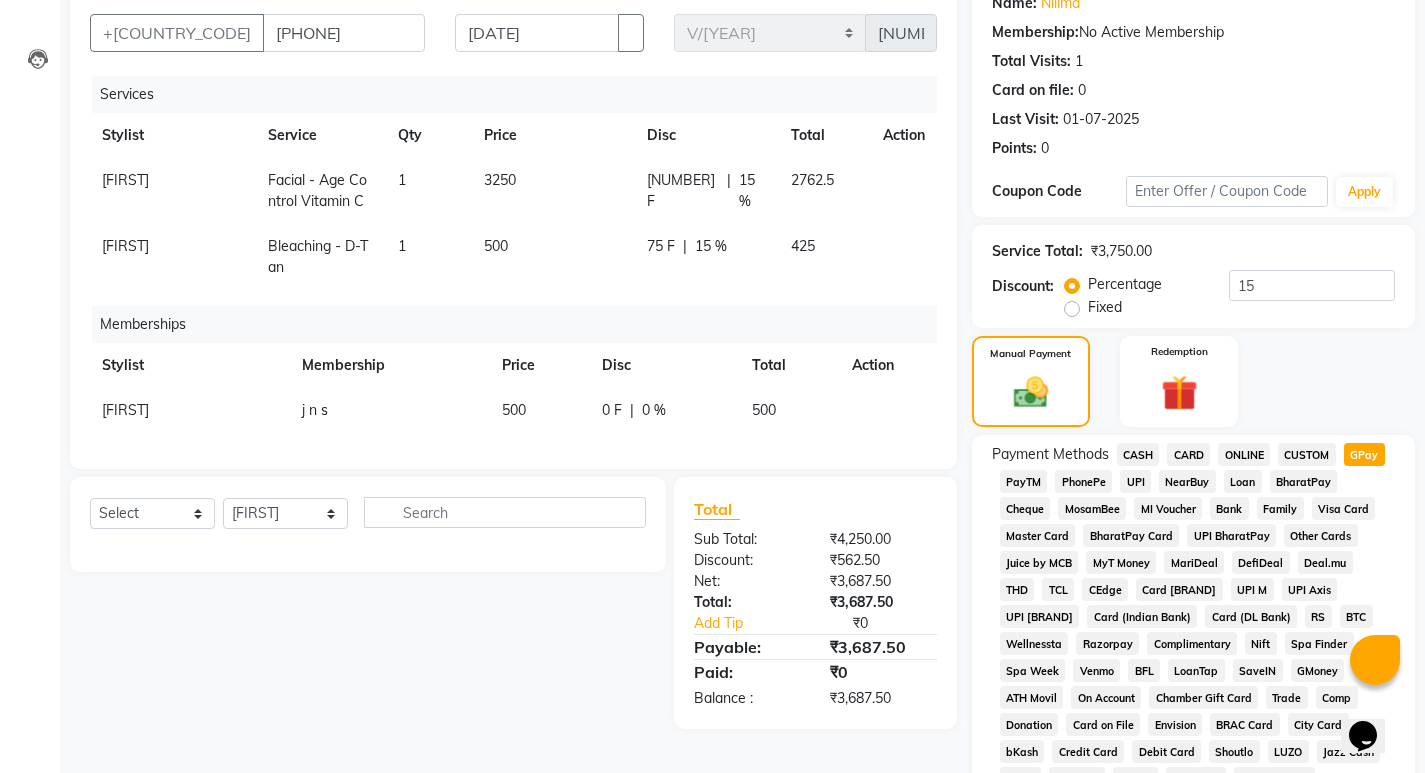 scroll, scrollTop: 673, scrollLeft: 0, axis: vertical 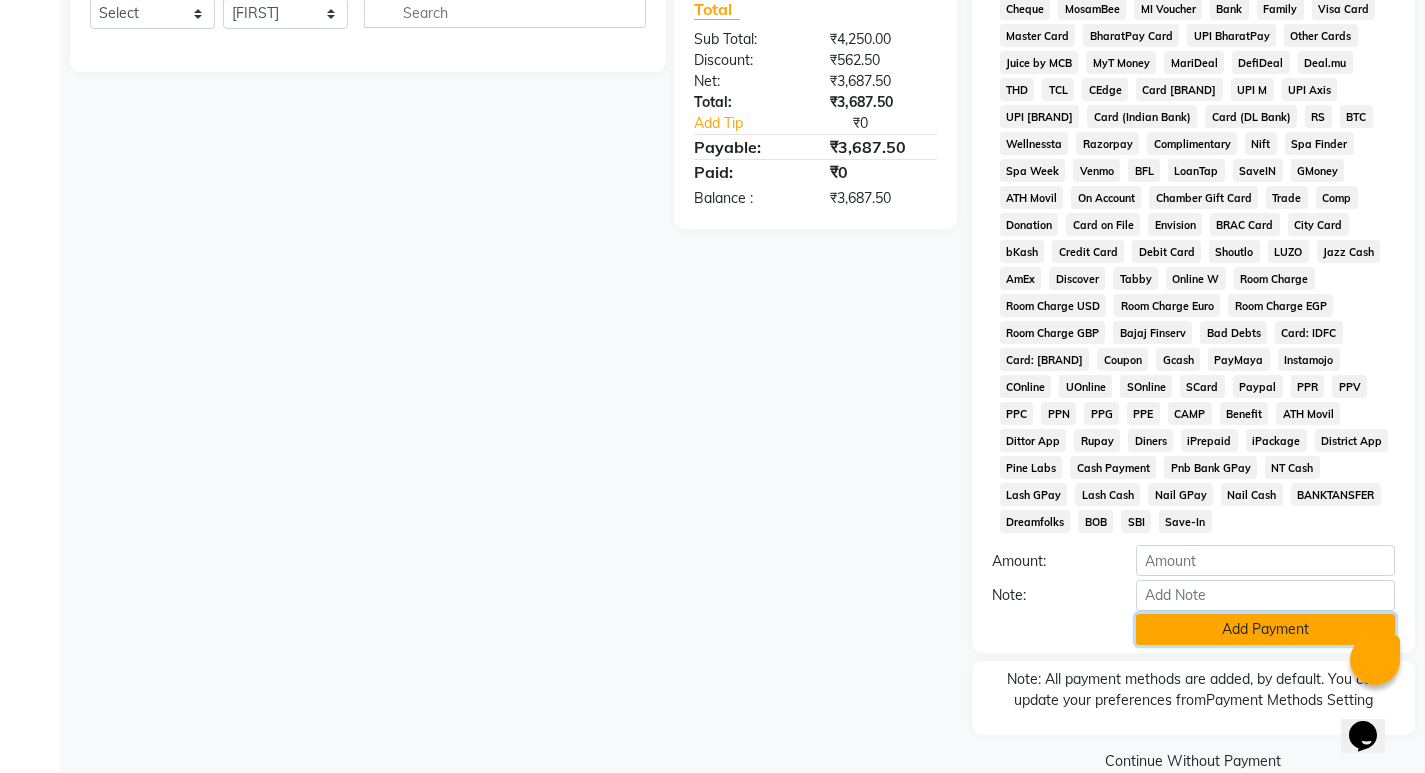 click on "Add Payment" at bounding box center (1265, 629) 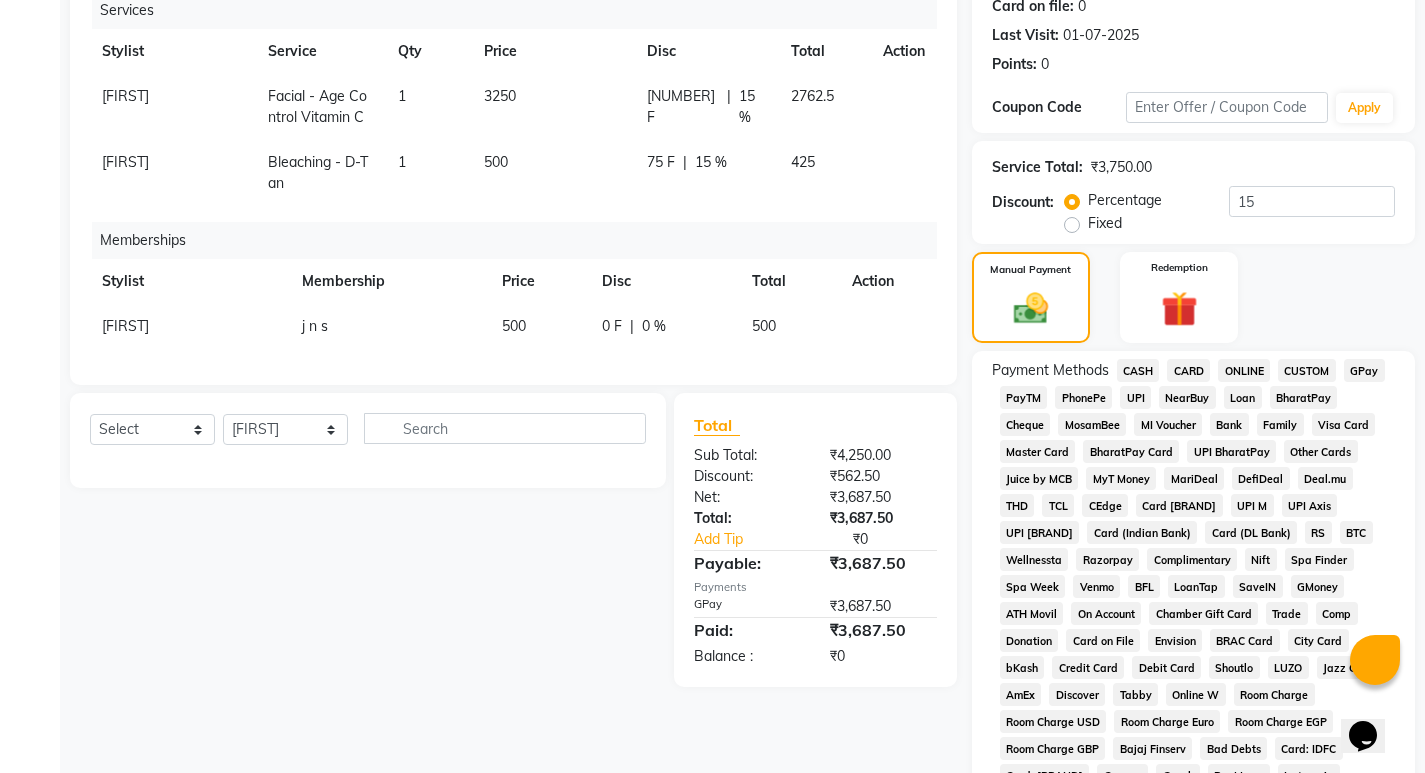 scroll, scrollTop: 673, scrollLeft: 0, axis: vertical 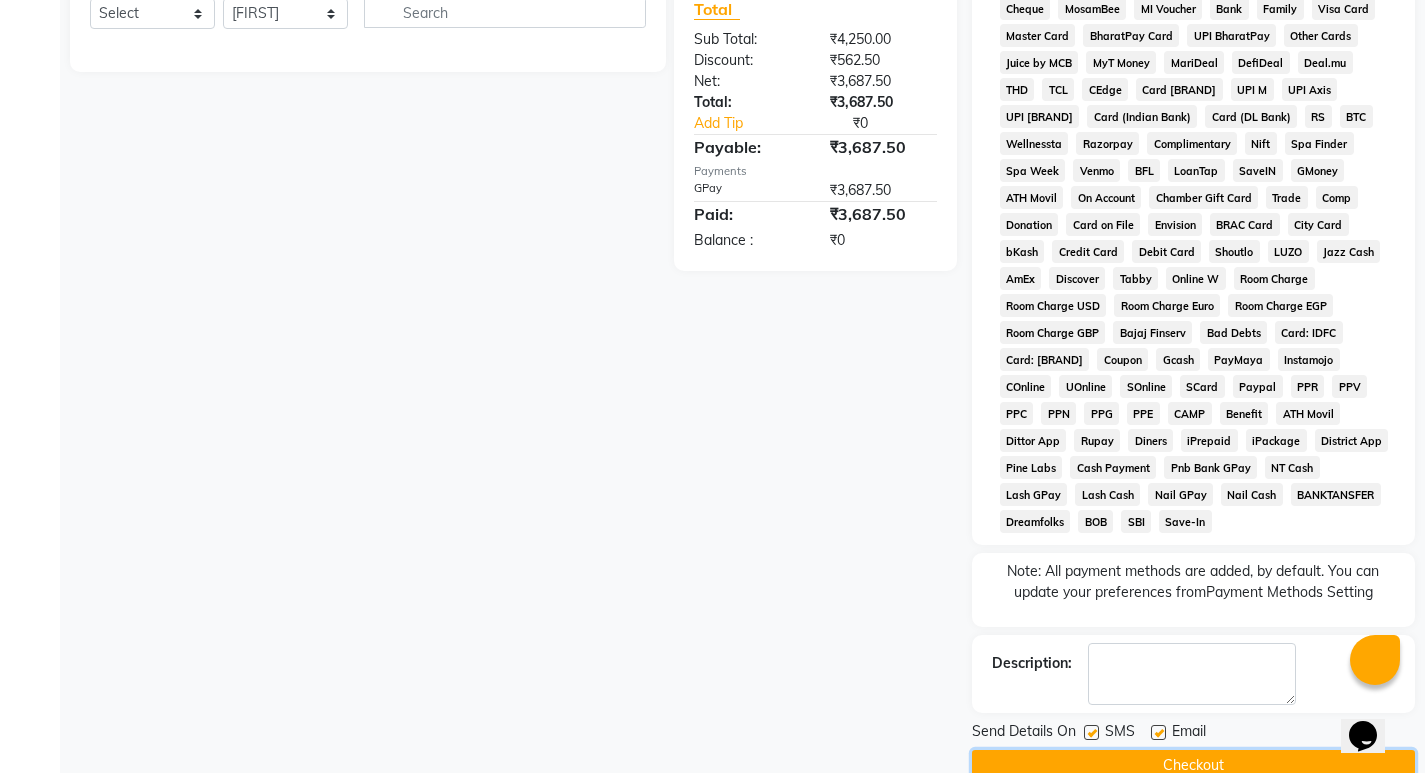 click on "Checkout" at bounding box center [1193, 765] 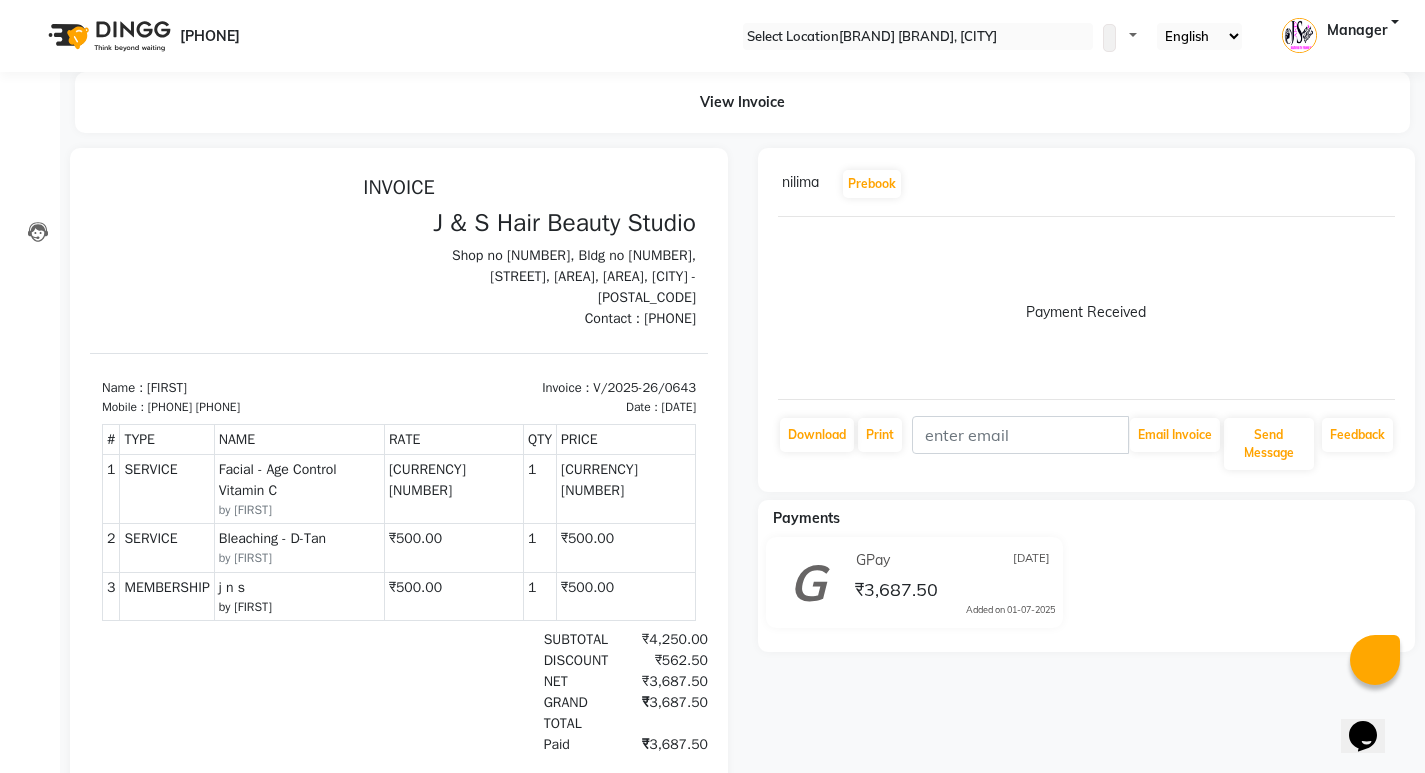 scroll, scrollTop: 0, scrollLeft: 0, axis: both 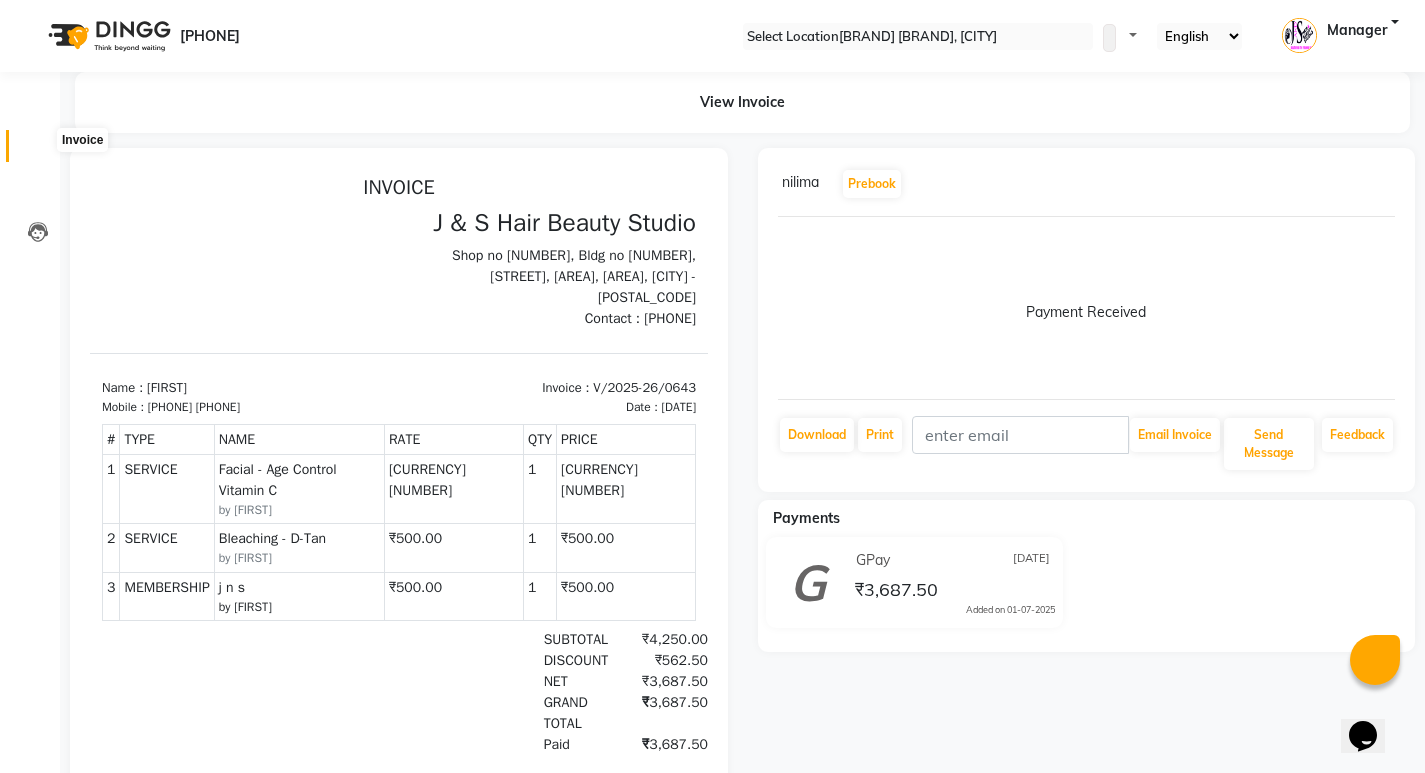 click at bounding box center (38, 151) 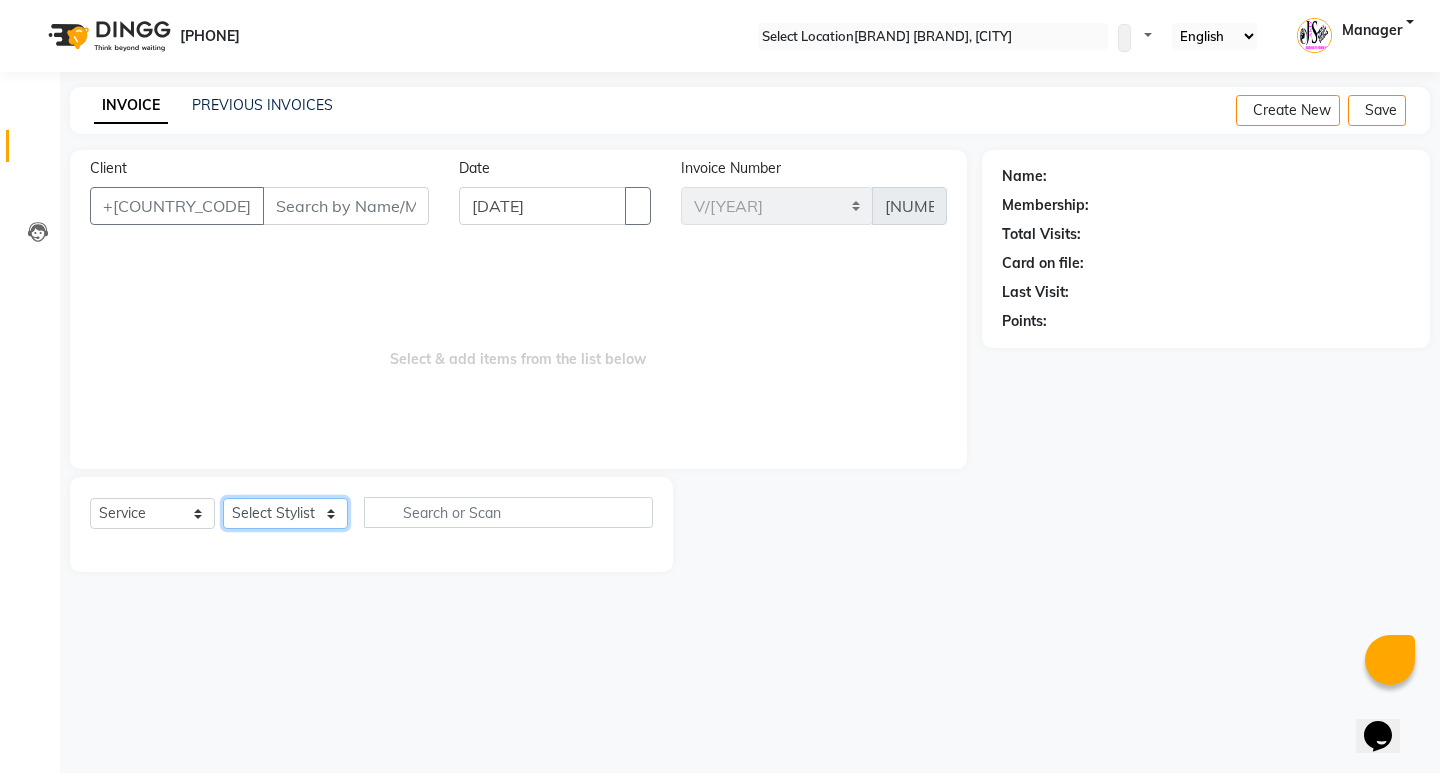 click on "Select Stylist Manager [NAME] No Preference 1 [NAME] [NAME] [NAME] [NAME]" at bounding box center (285, 513) 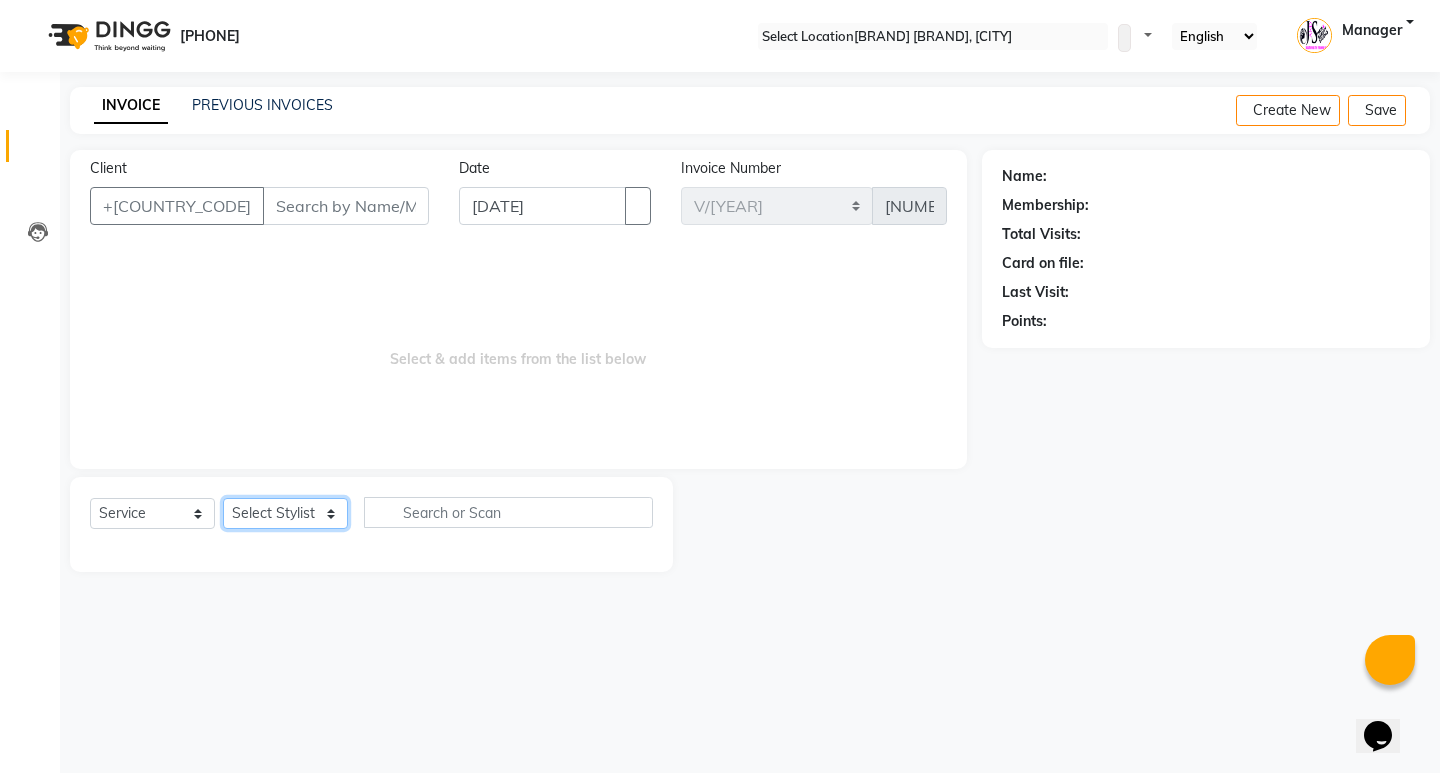 select on "4179" 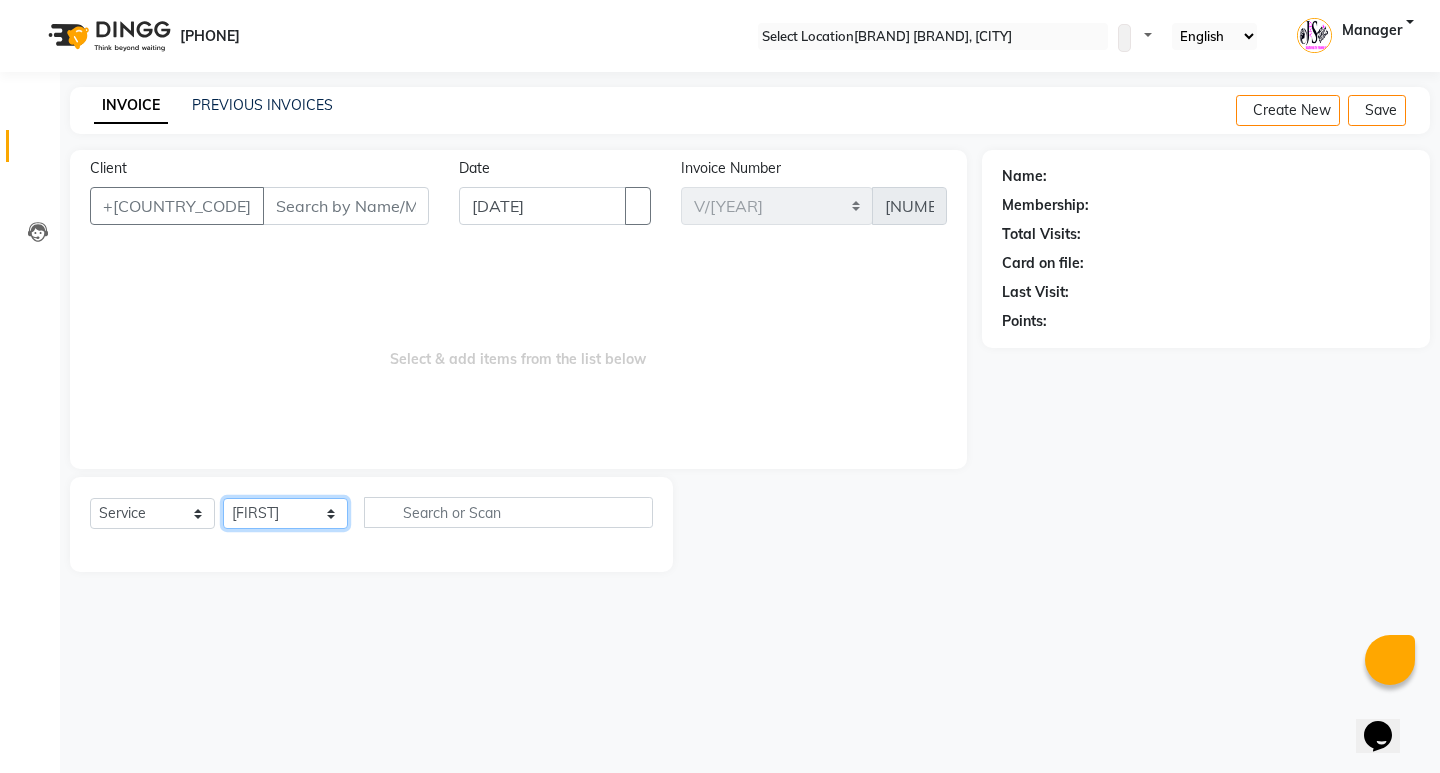 click on "Select Stylist Manager [NAME] No Preference 1 [NAME] [NAME] [NAME] [NAME]" at bounding box center (285, 513) 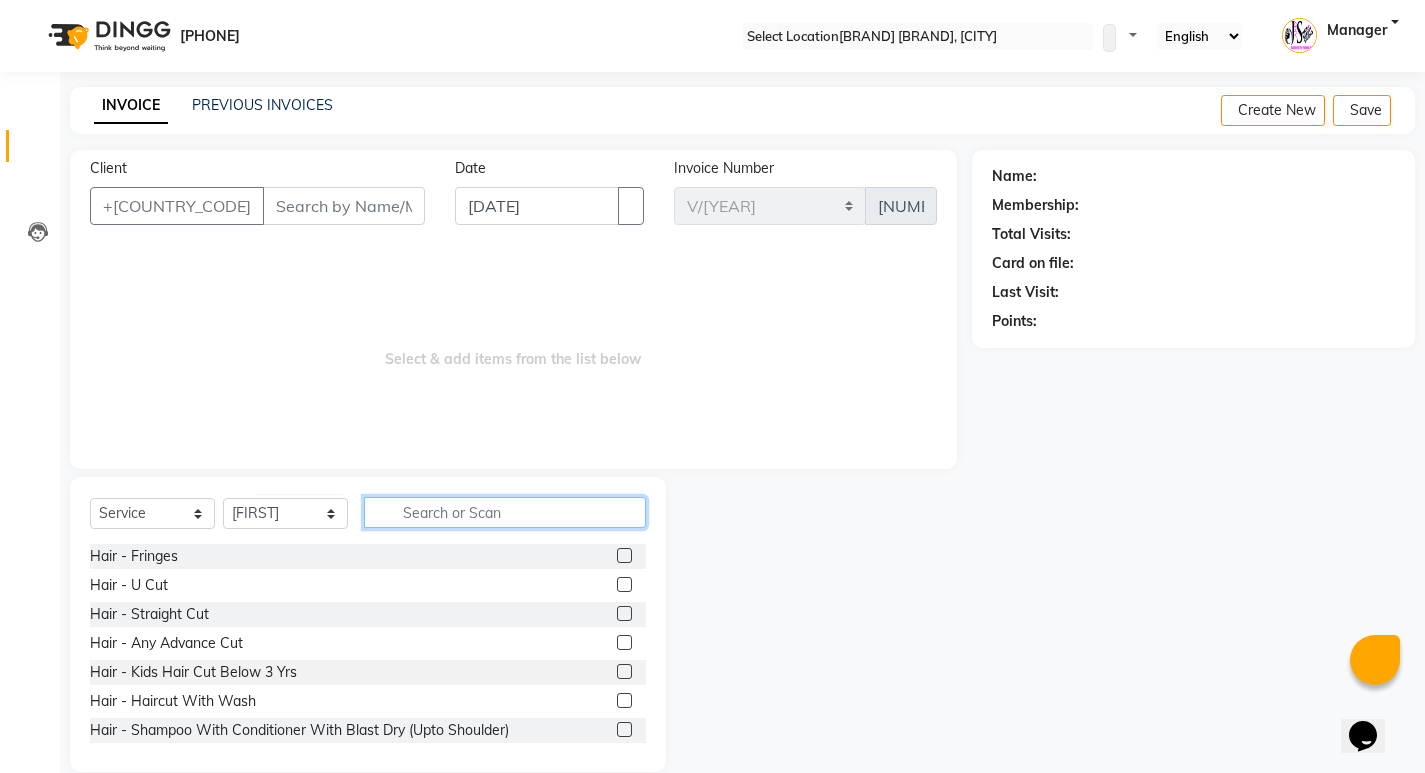 click at bounding box center (505, 512) 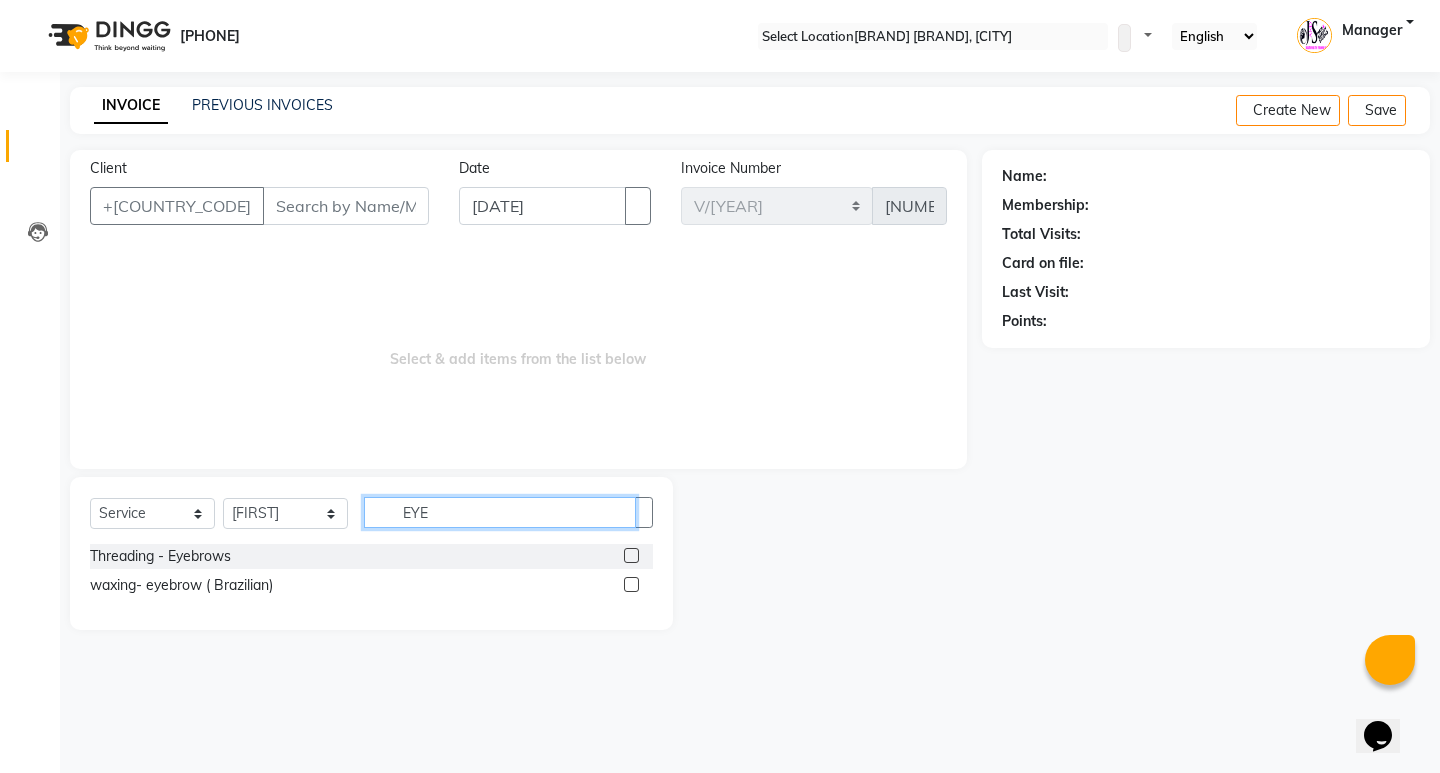 type on "EYE" 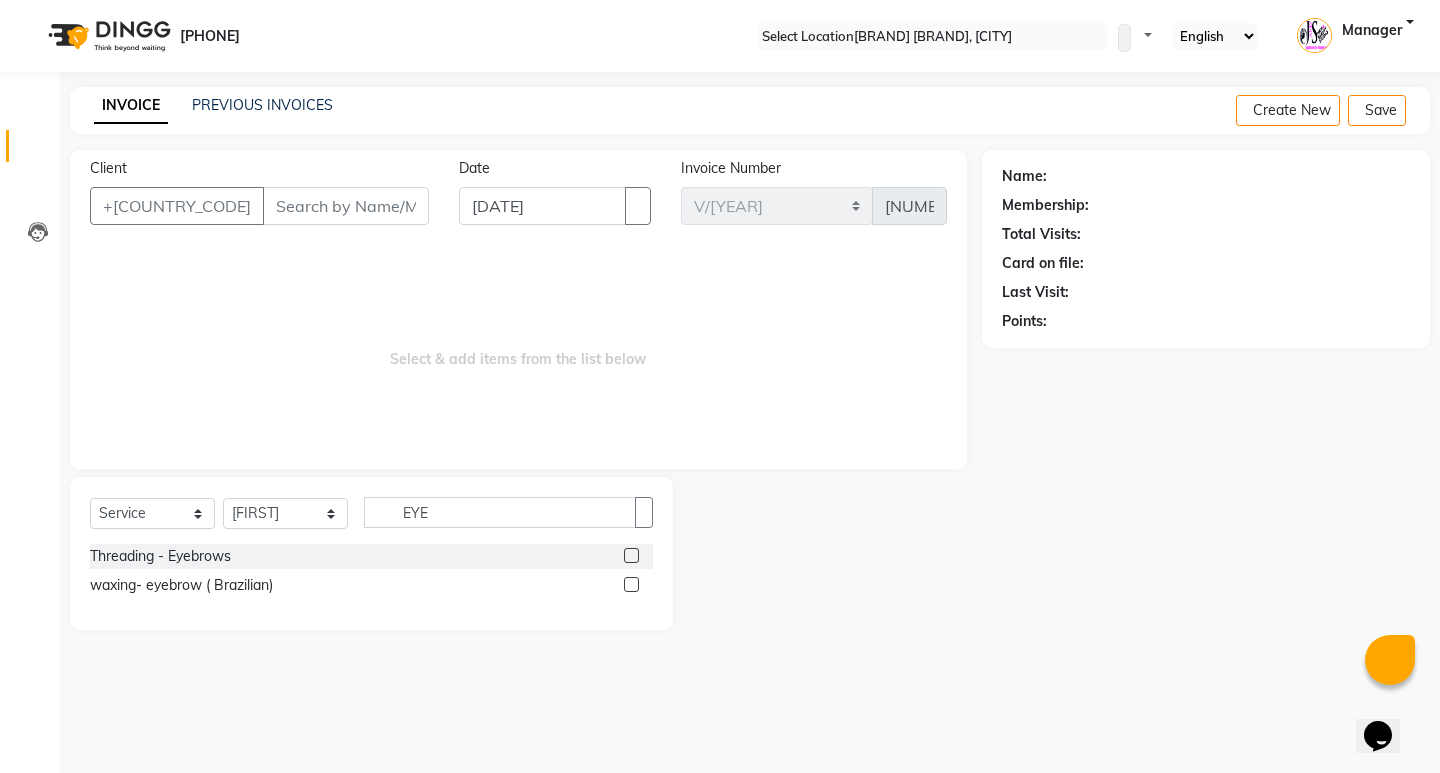 click at bounding box center [631, 555] 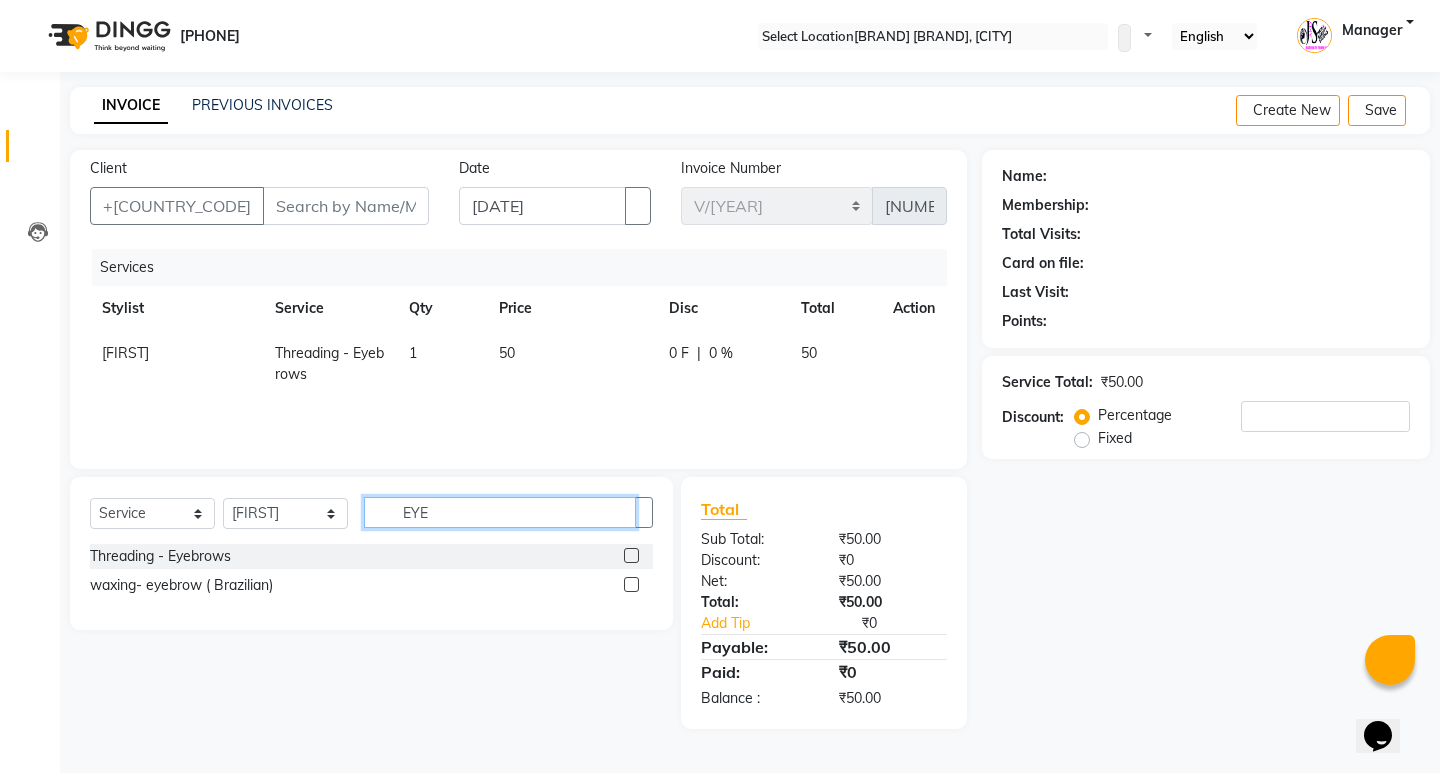 click on "EYE" at bounding box center [500, 512] 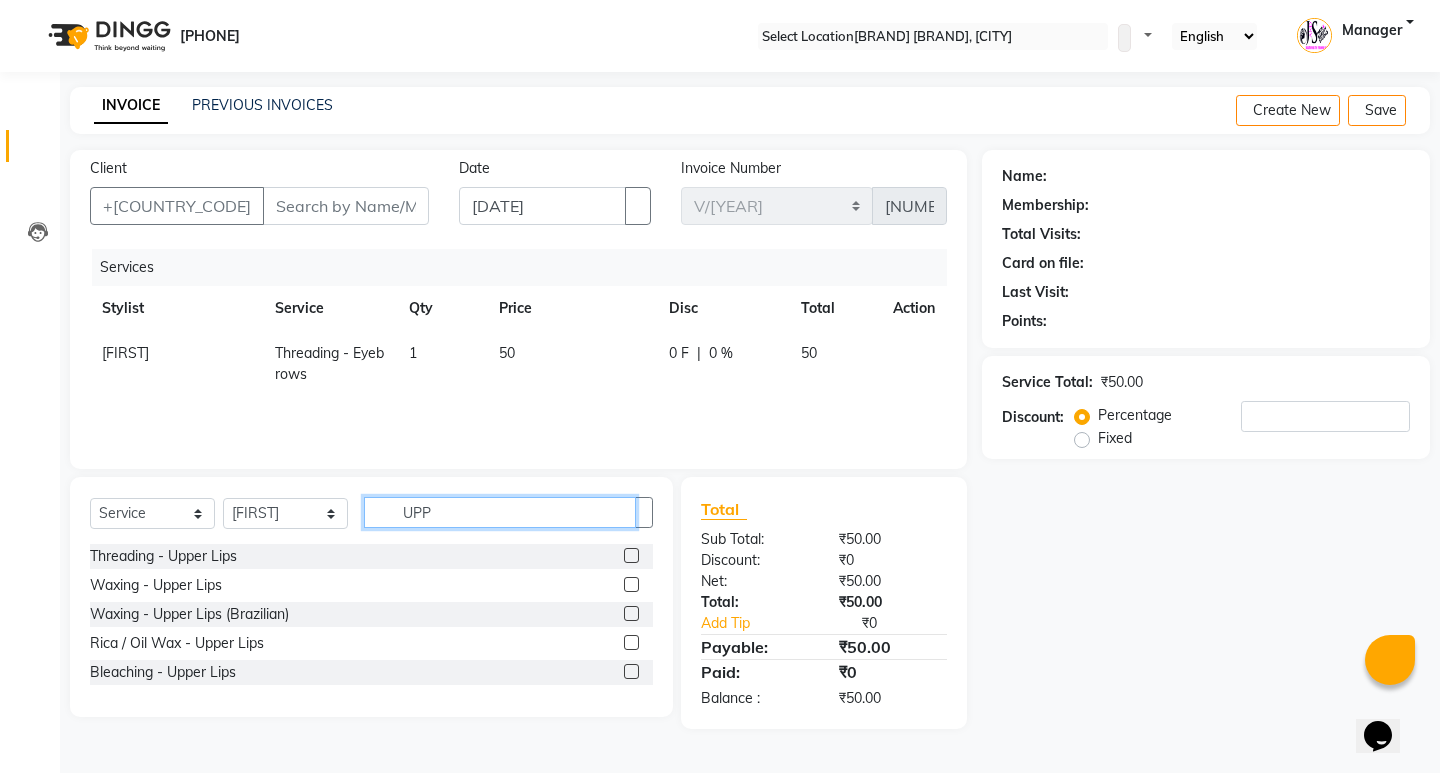 type on "UPP" 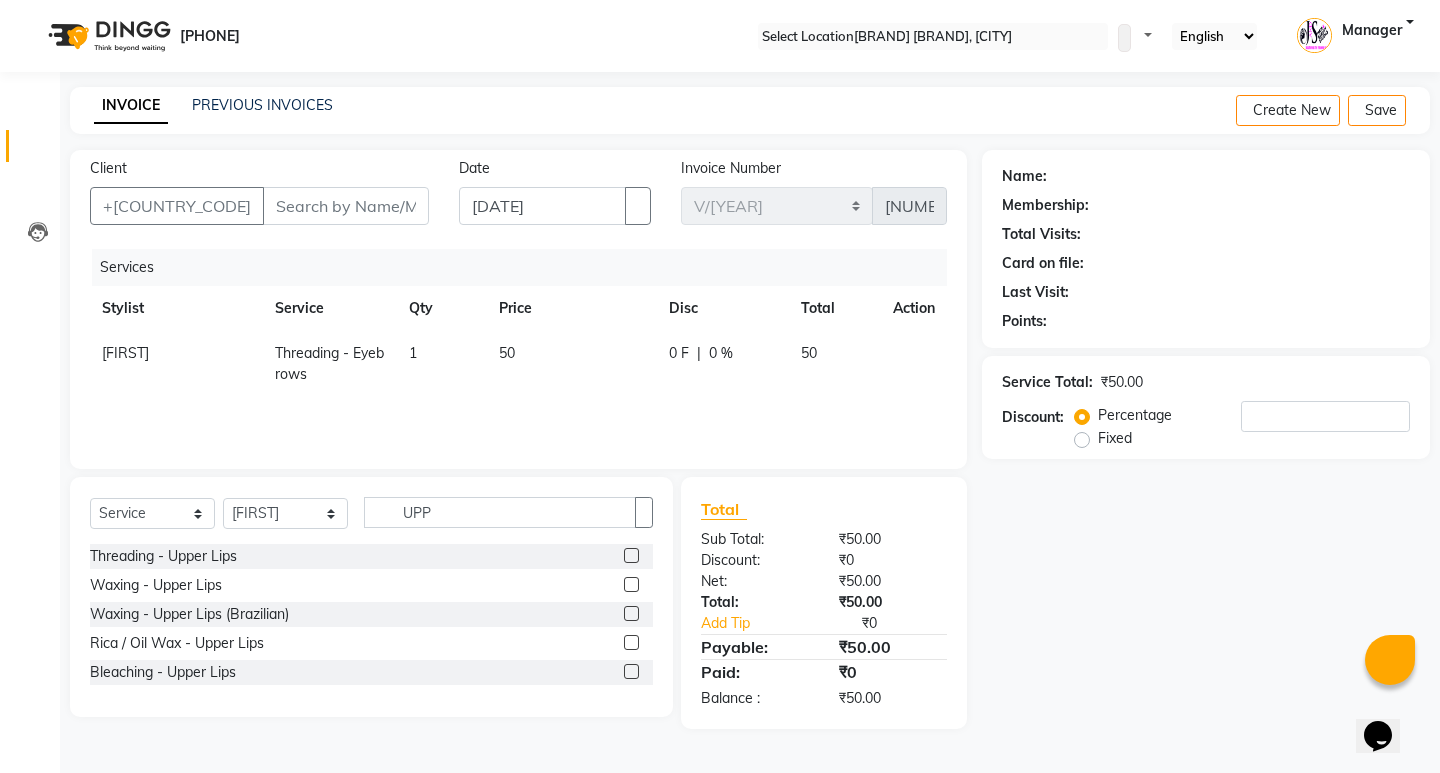 click at bounding box center (631, 555) 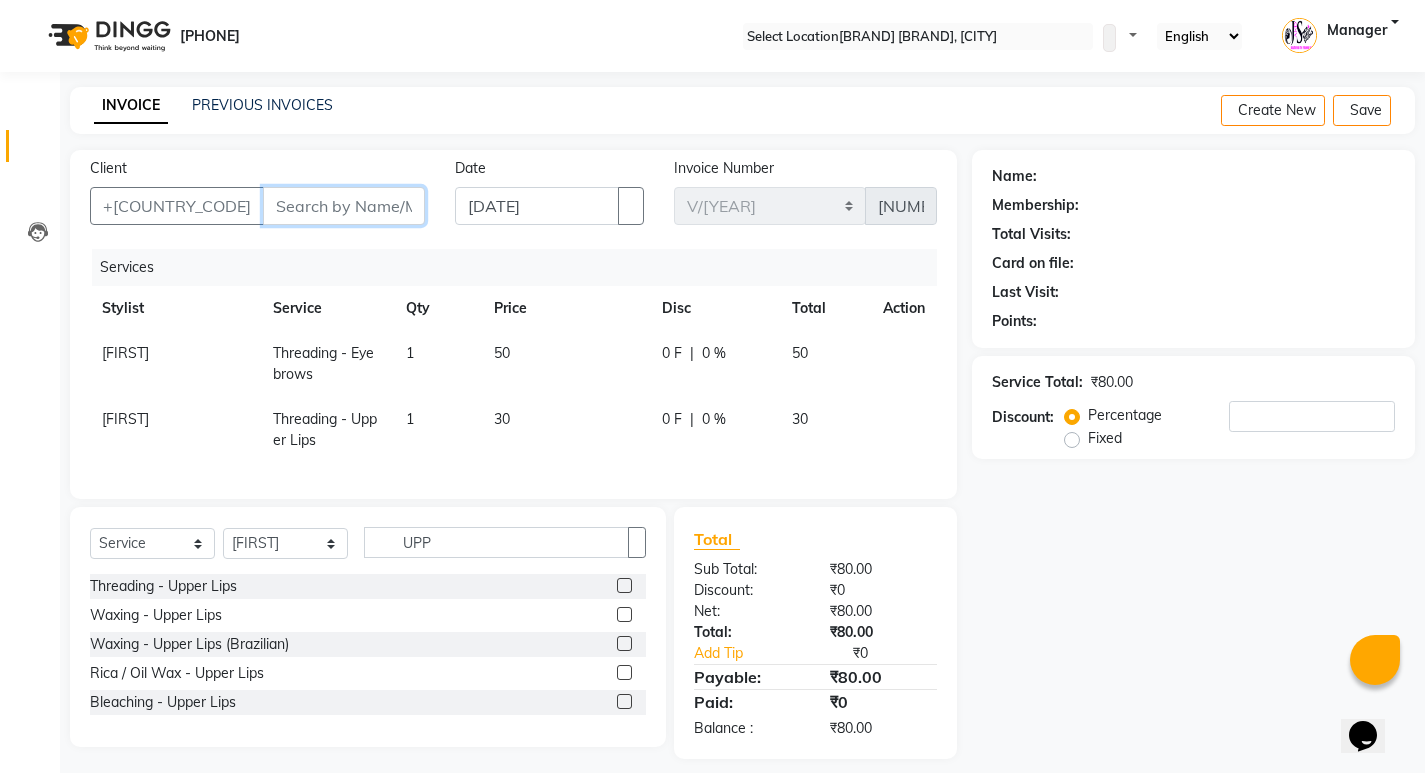 click on "Client" at bounding box center (344, 206) 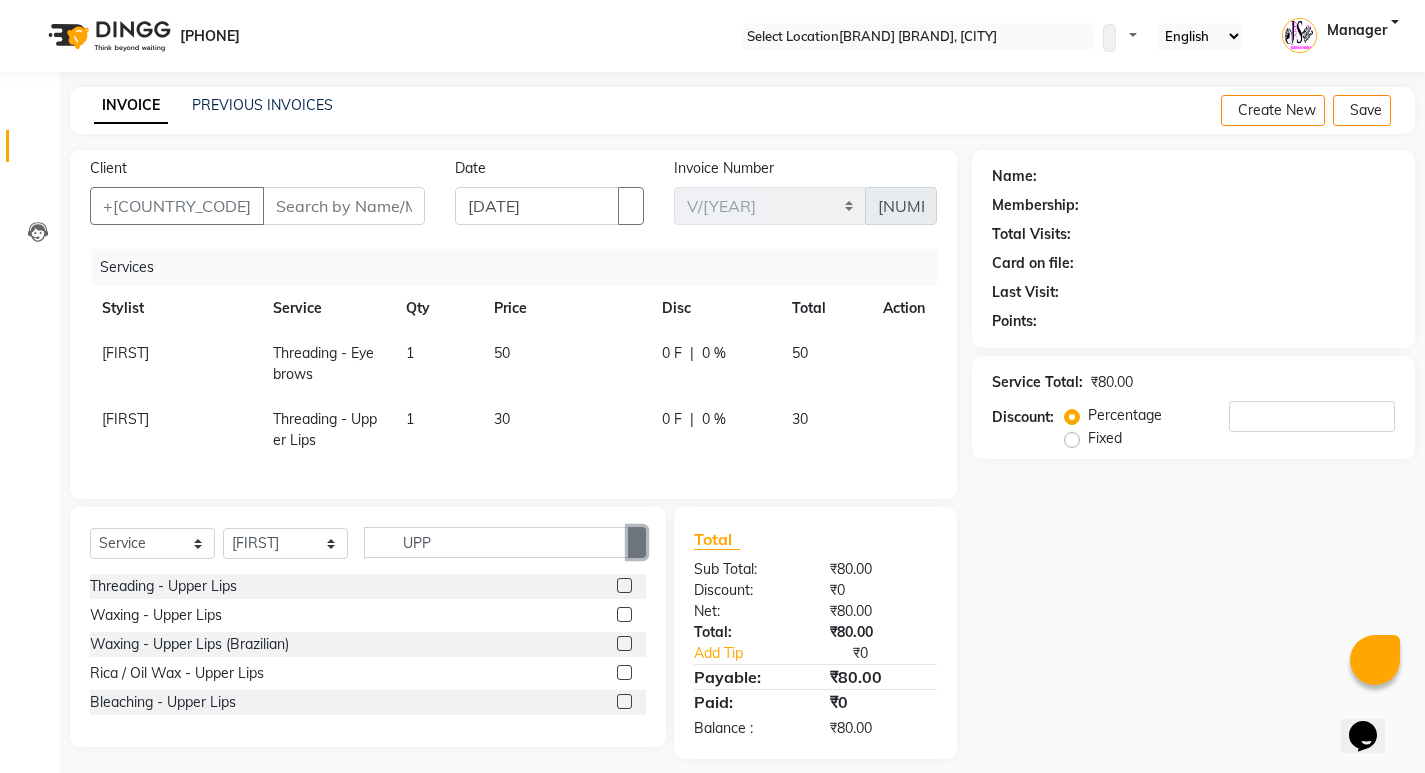 click at bounding box center [637, 543] 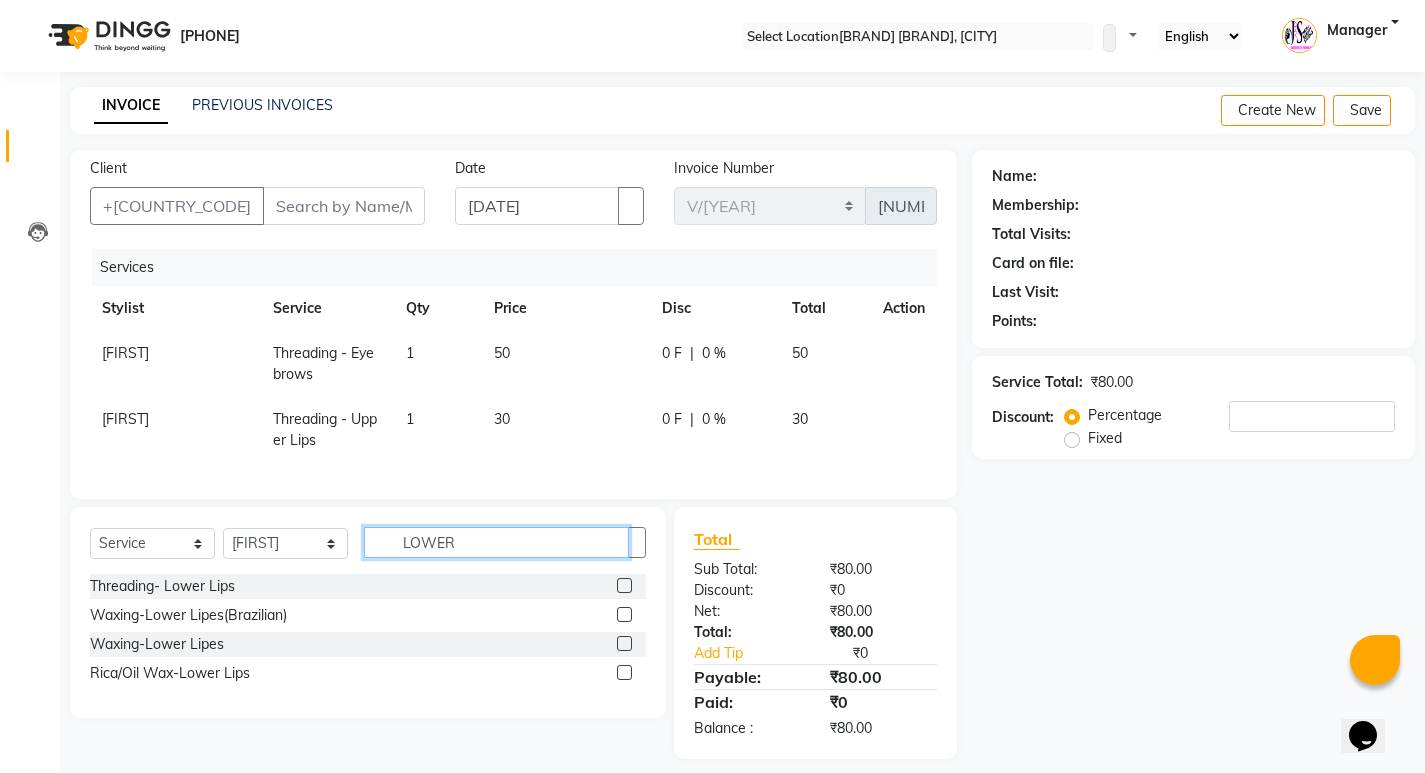 type on "LOWER" 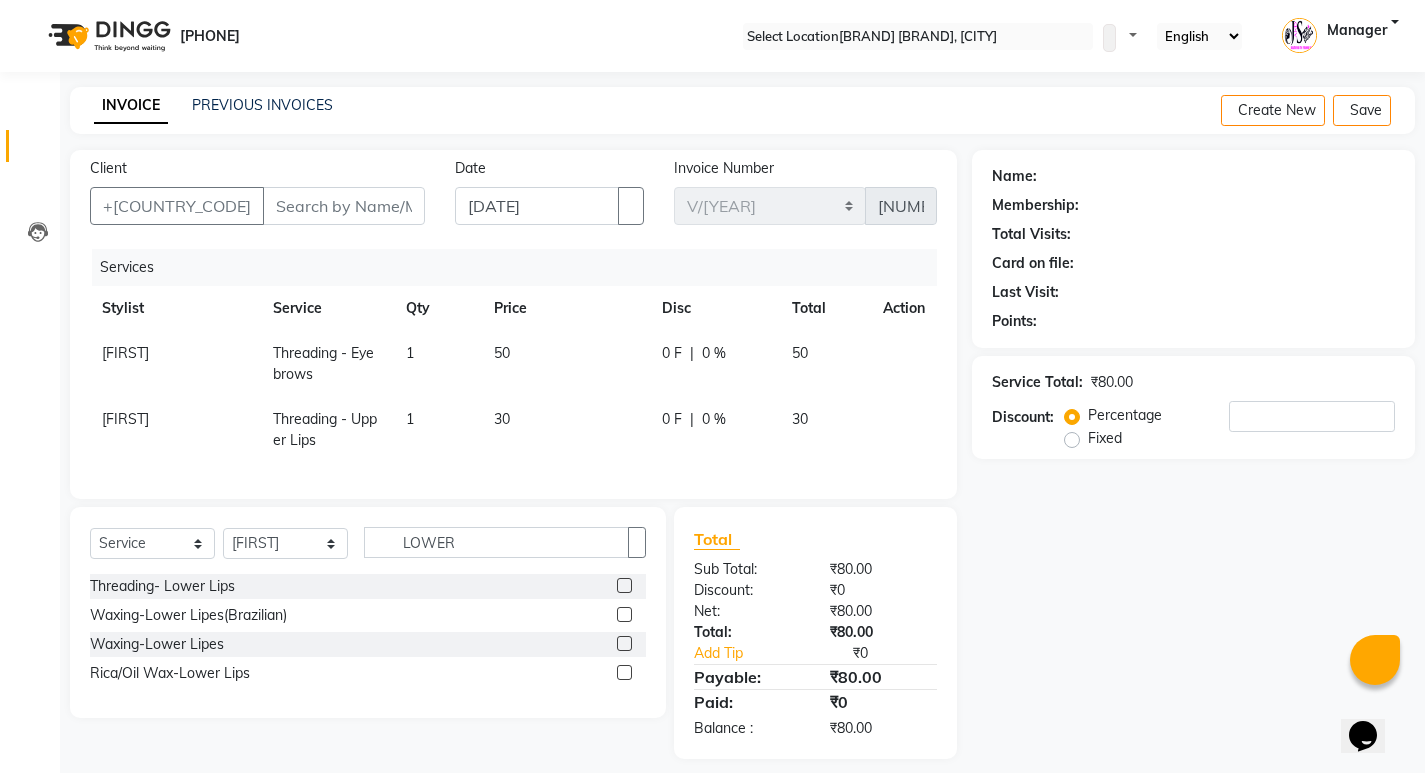 click at bounding box center (624, 585) 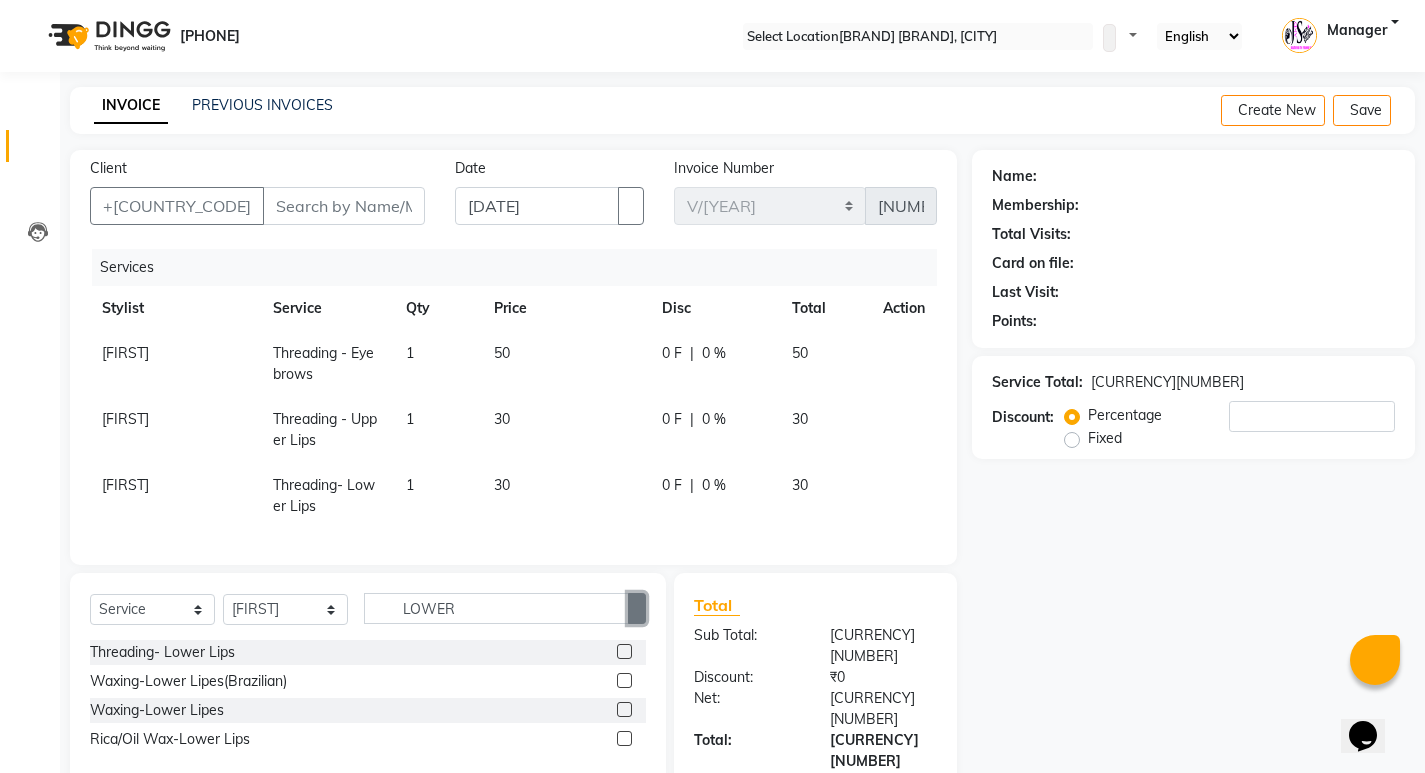 click at bounding box center [637, 609] 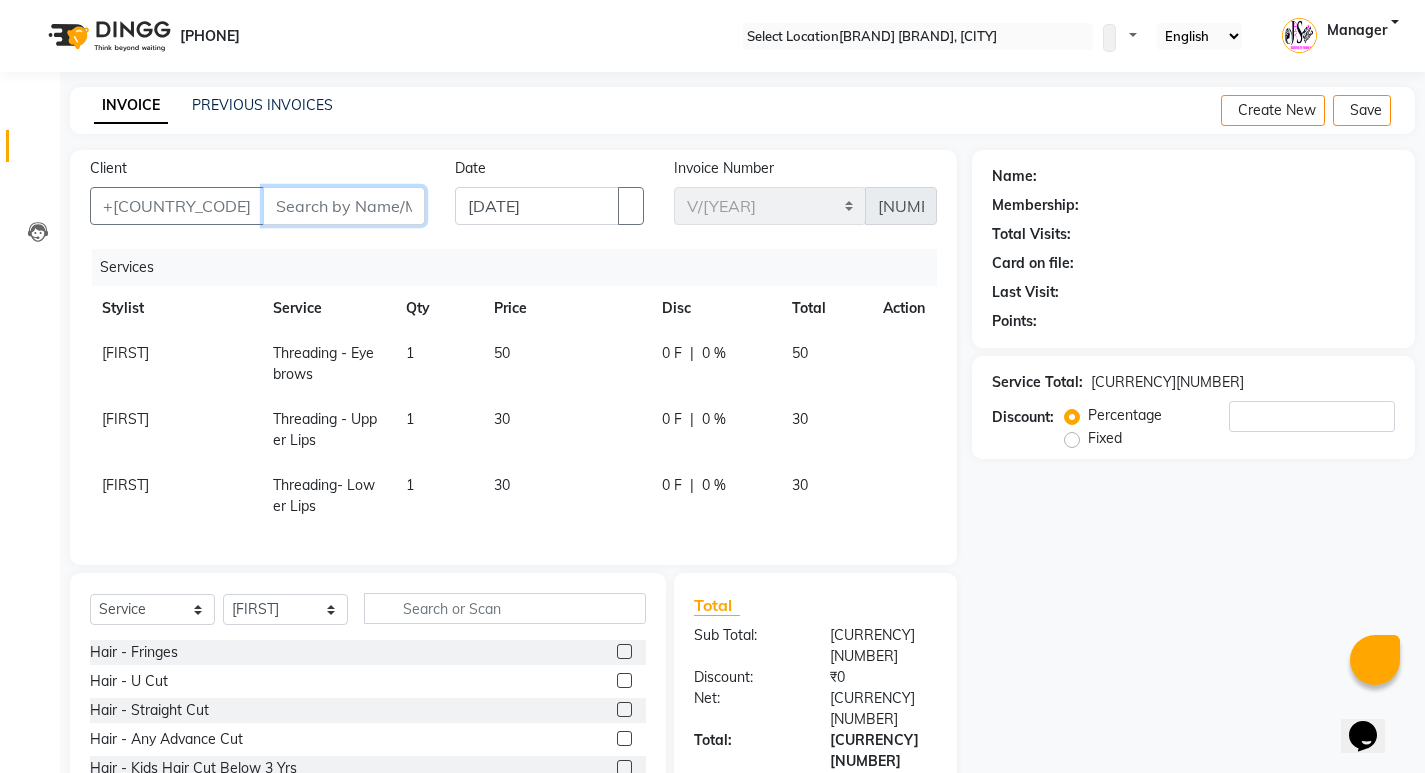 click on "Client" at bounding box center (344, 206) 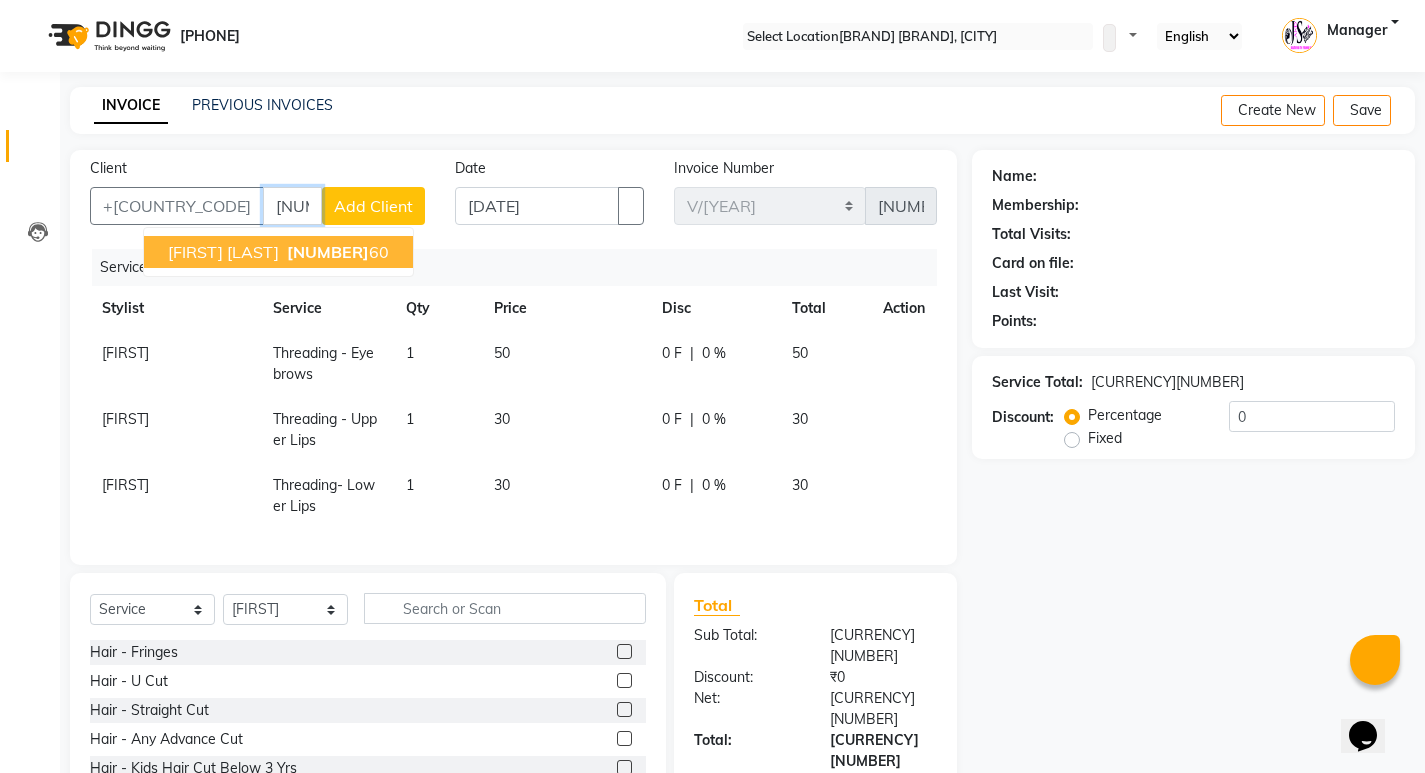 click on "[NUMBER]" at bounding box center (328, 252) 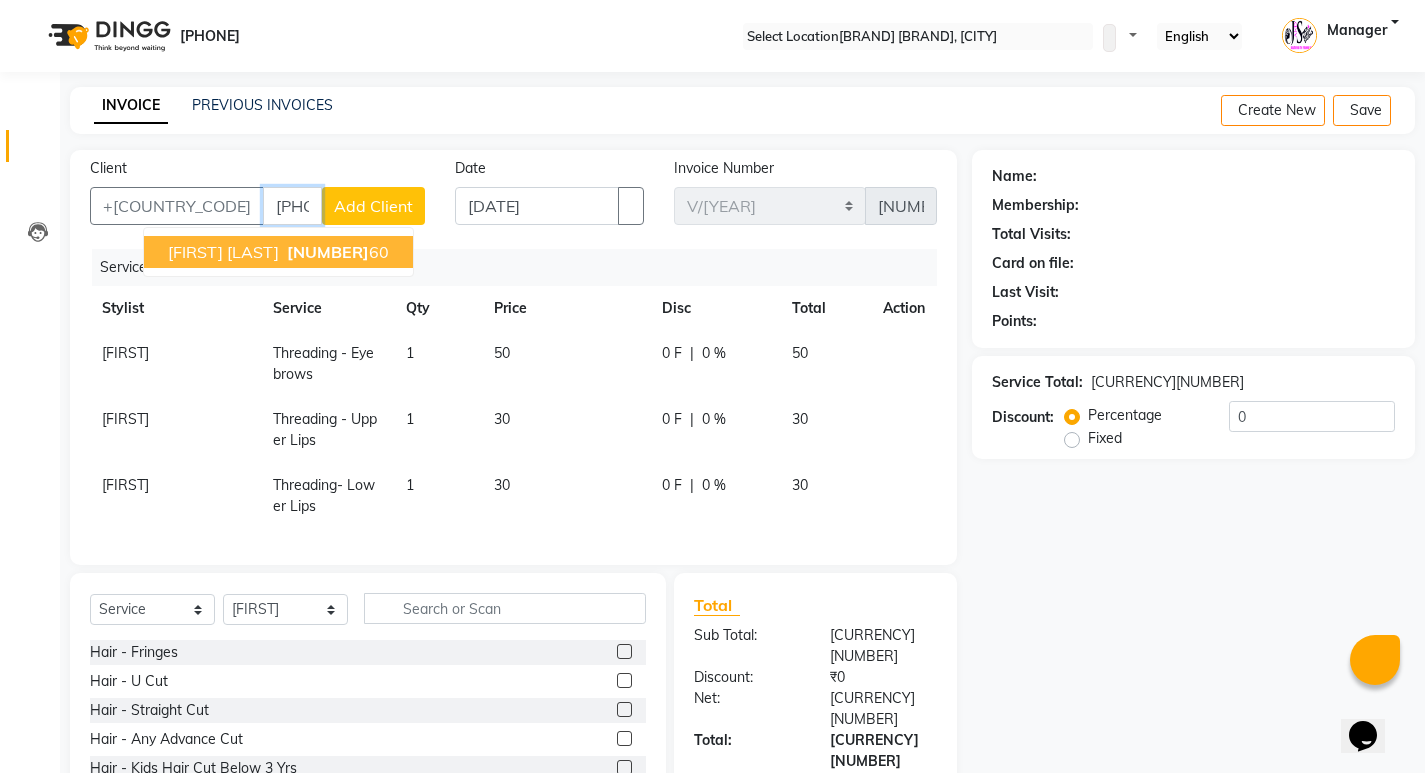 type on "[PHONE]" 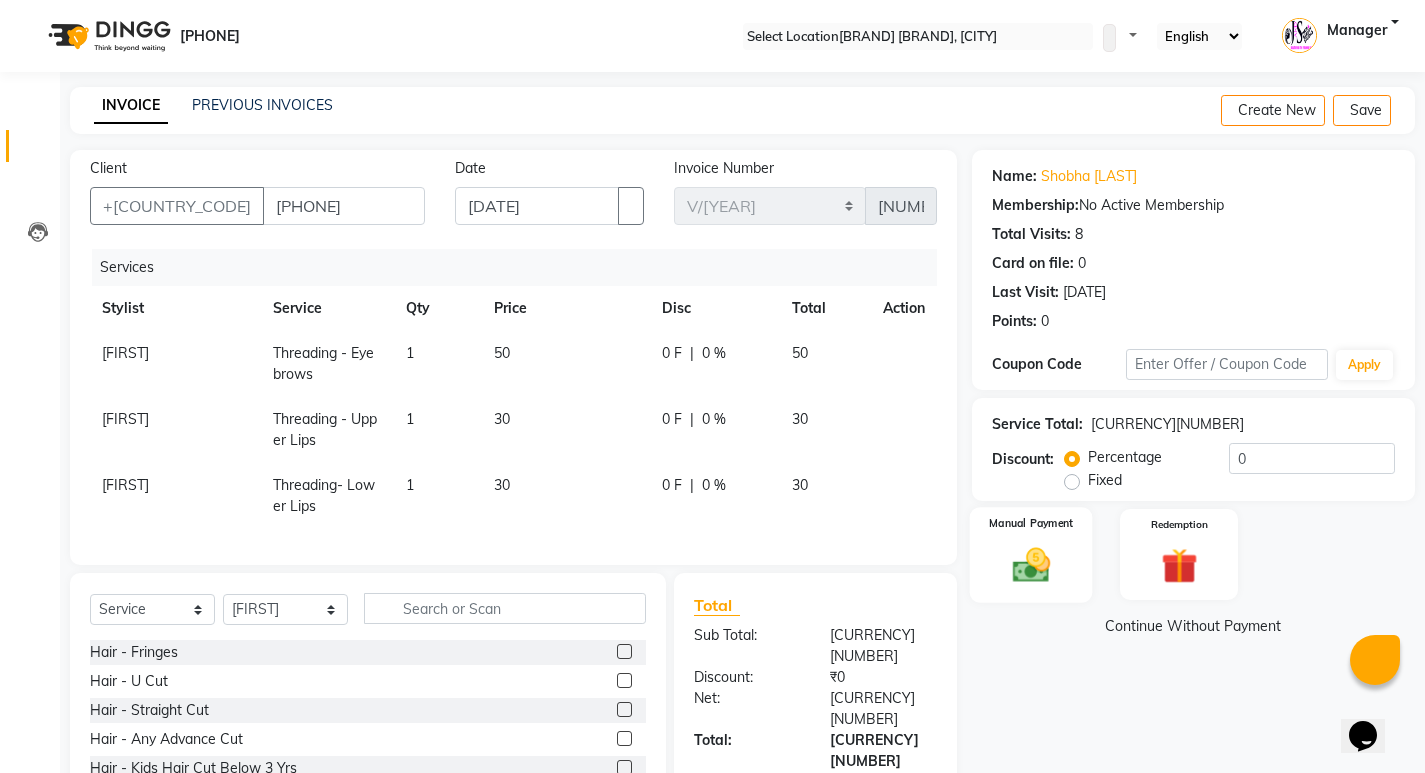 click on "Manual Payment" at bounding box center (1030, 555) 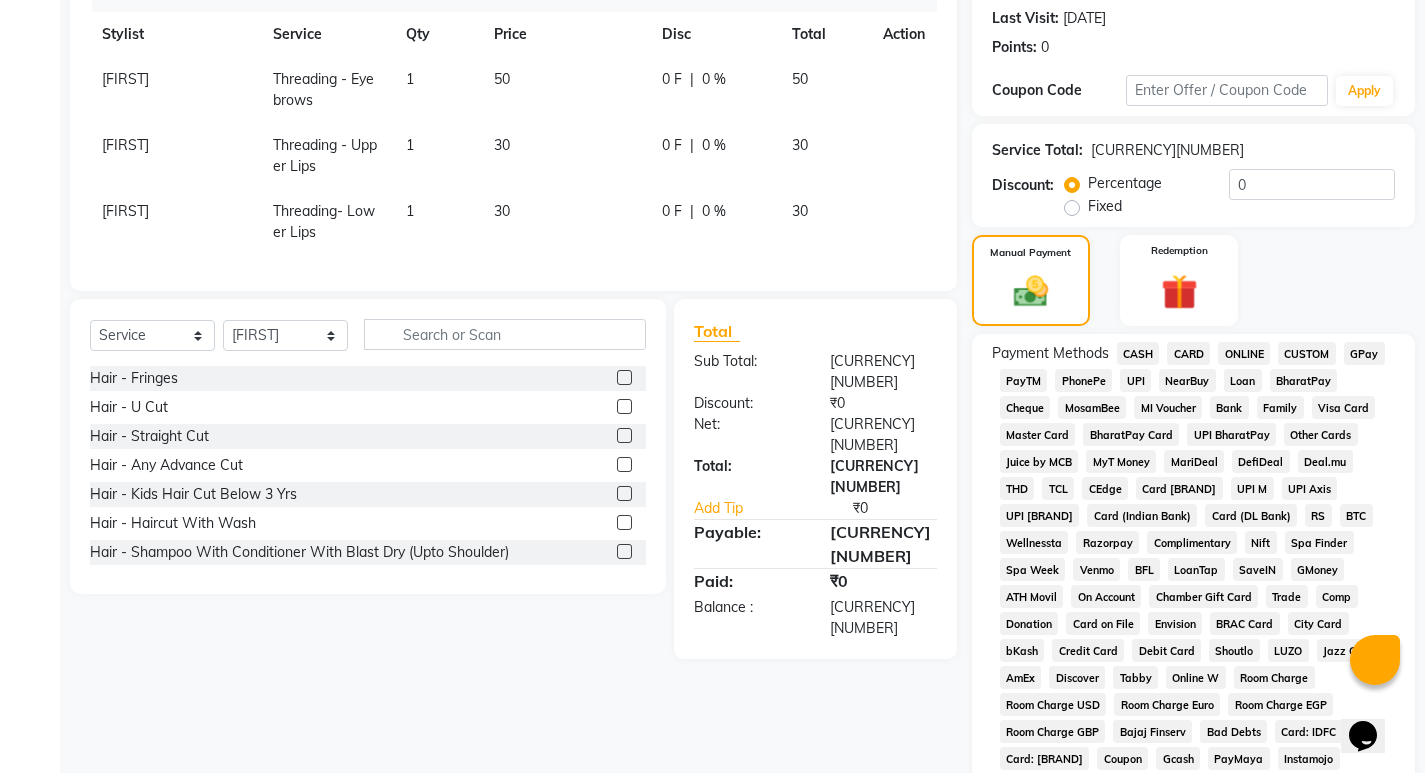 scroll, scrollTop: 300, scrollLeft: 0, axis: vertical 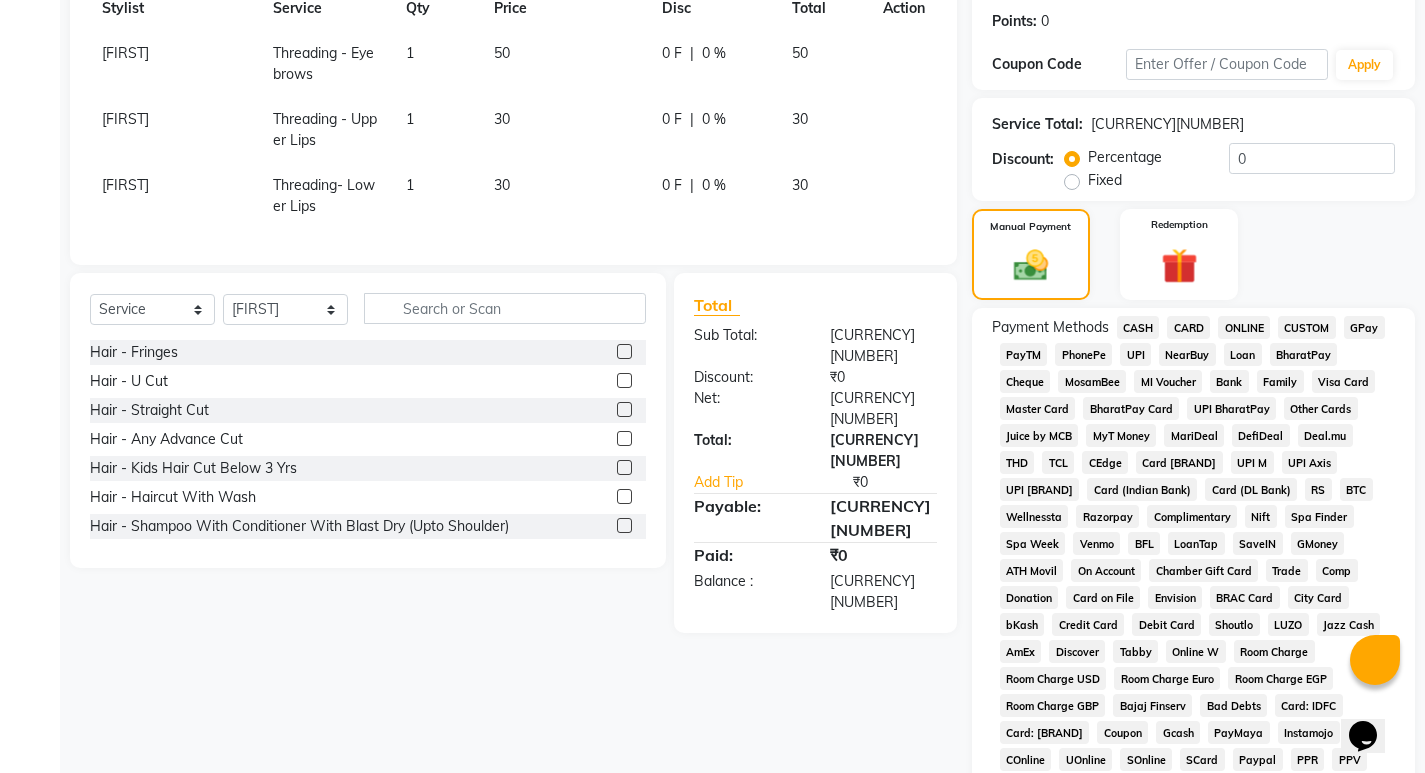 click on "CASH" at bounding box center [1138, 327] 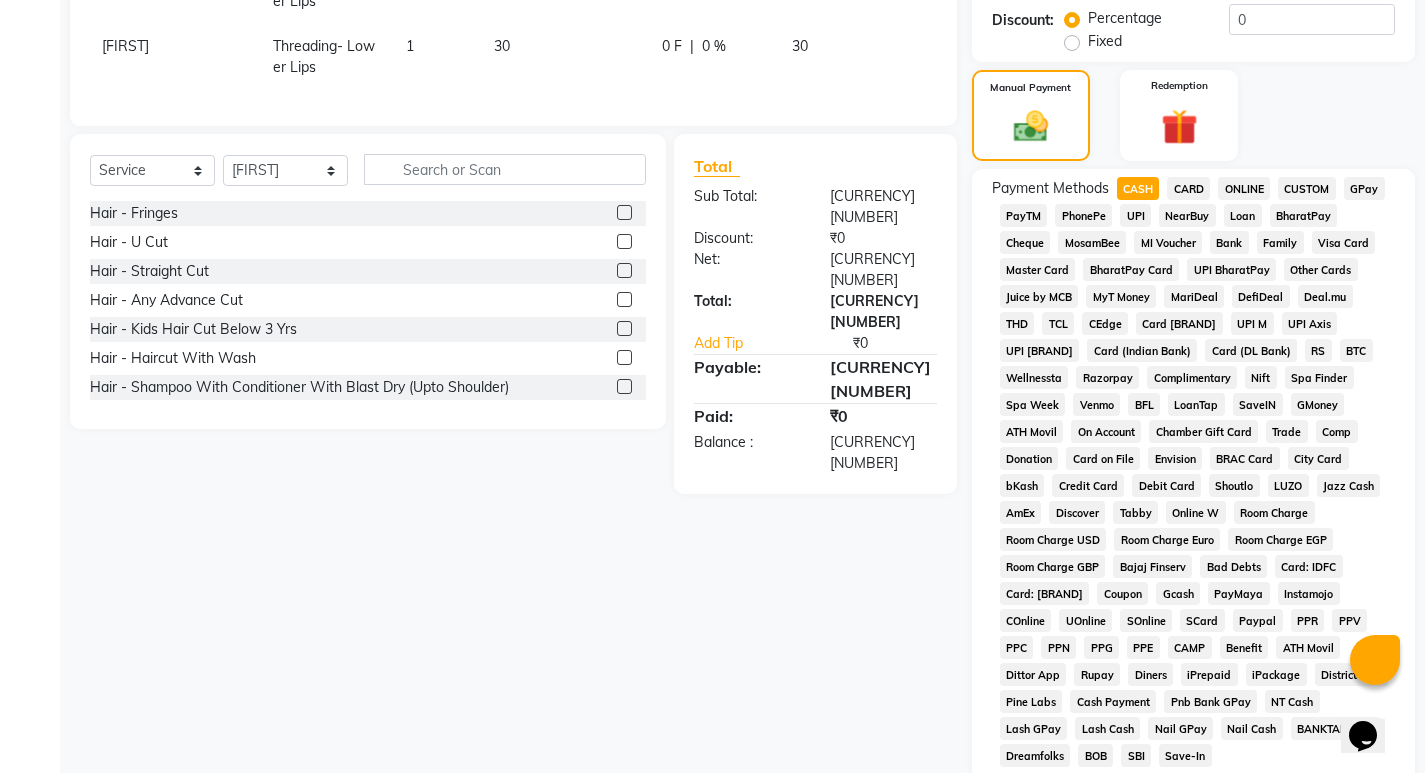scroll, scrollTop: 678, scrollLeft: 0, axis: vertical 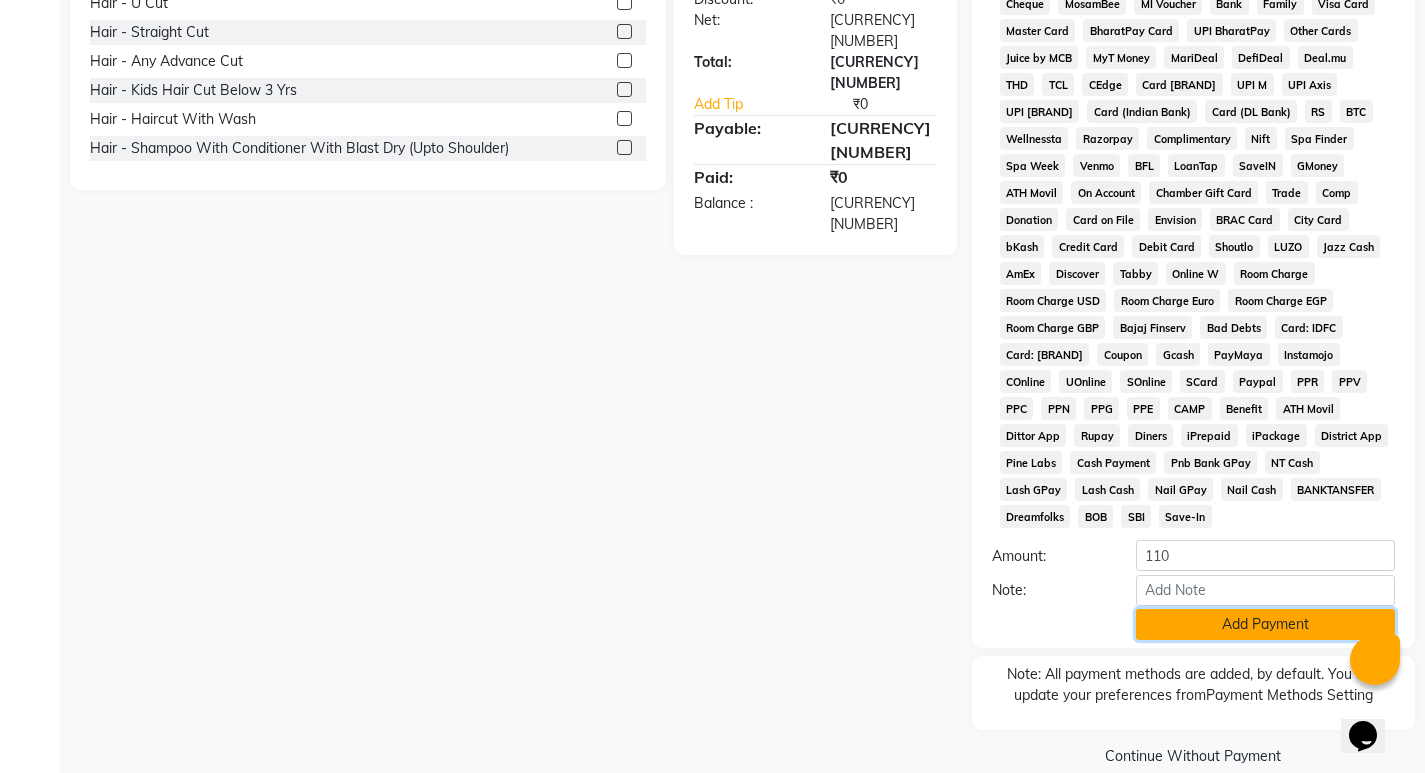 click on "Add Payment" at bounding box center [1265, 624] 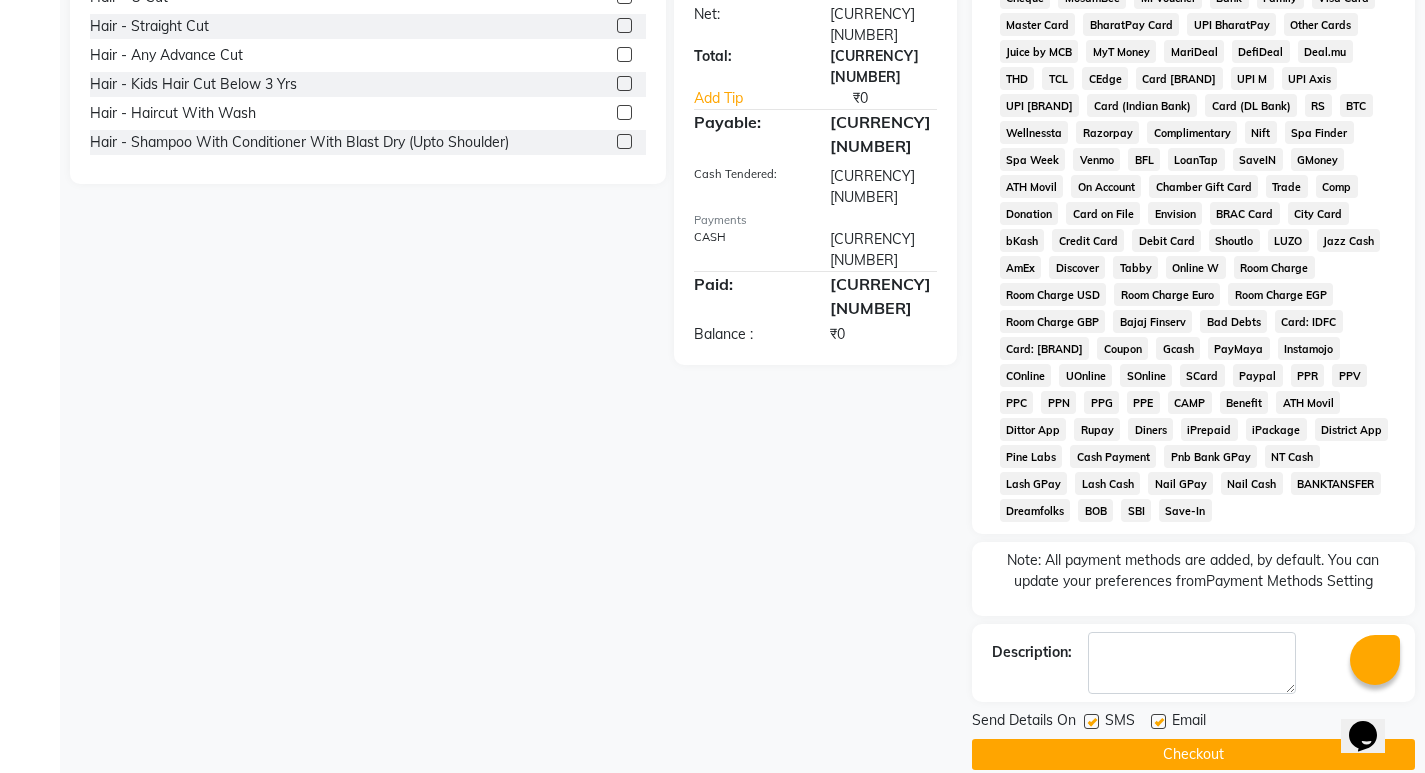 scroll, scrollTop: 685, scrollLeft: 0, axis: vertical 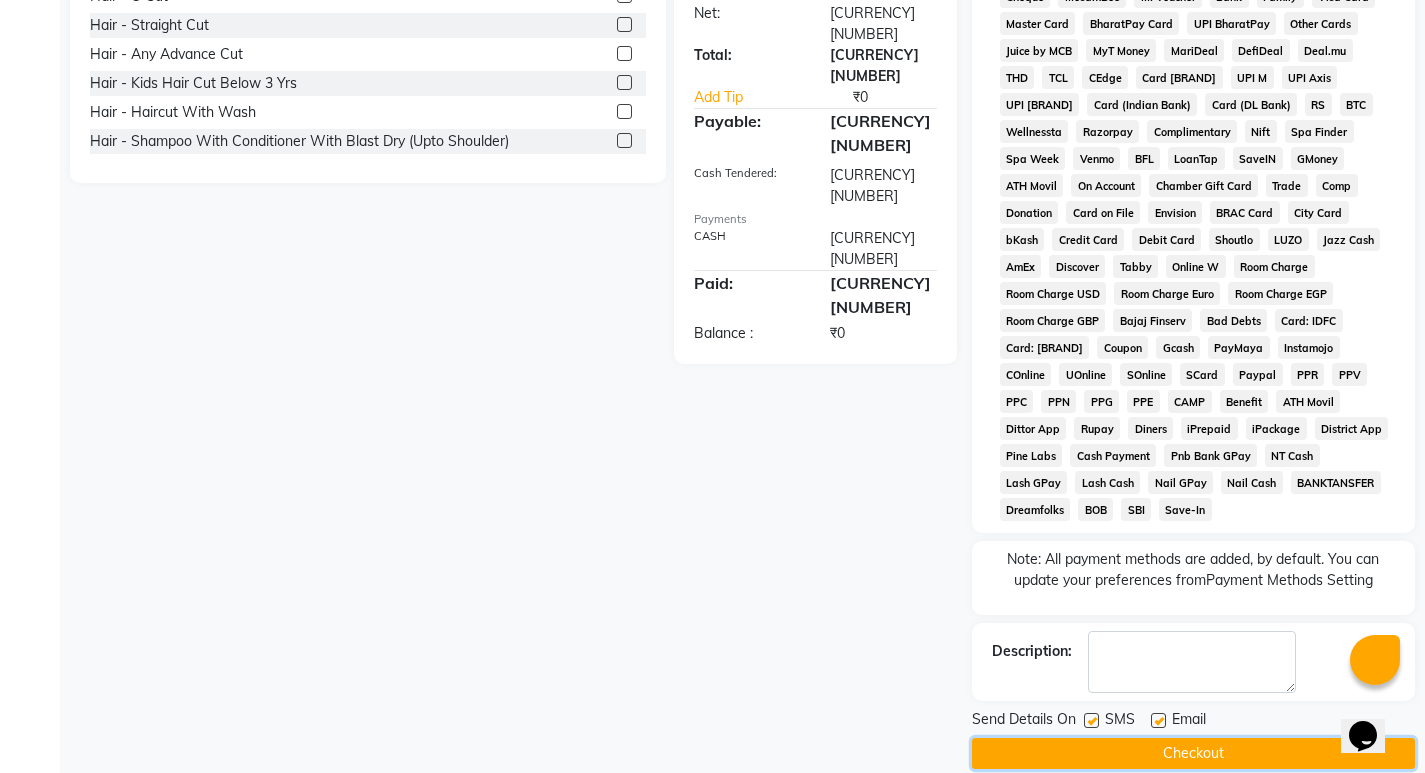 click on "Checkout" at bounding box center [1193, 753] 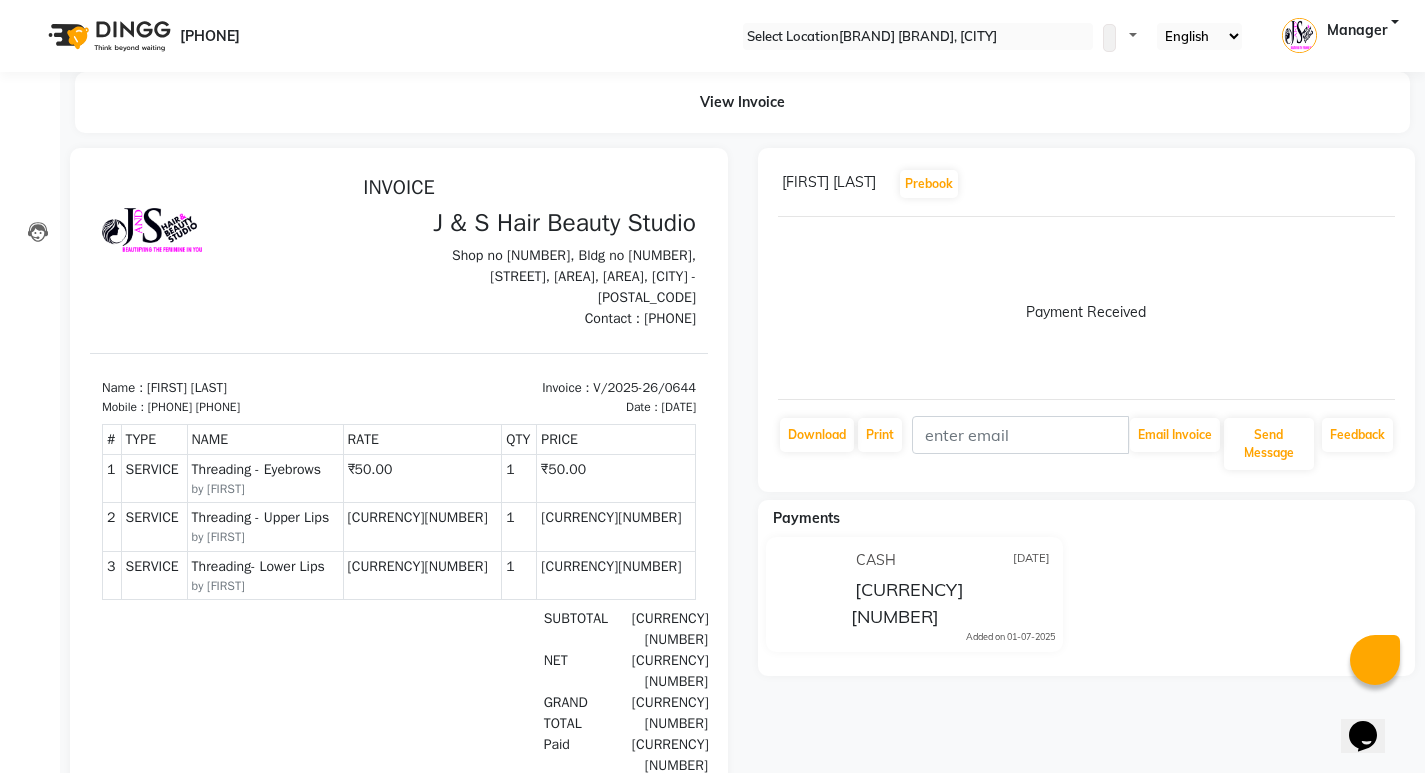 scroll, scrollTop: 0, scrollLeft: 0, axis: both 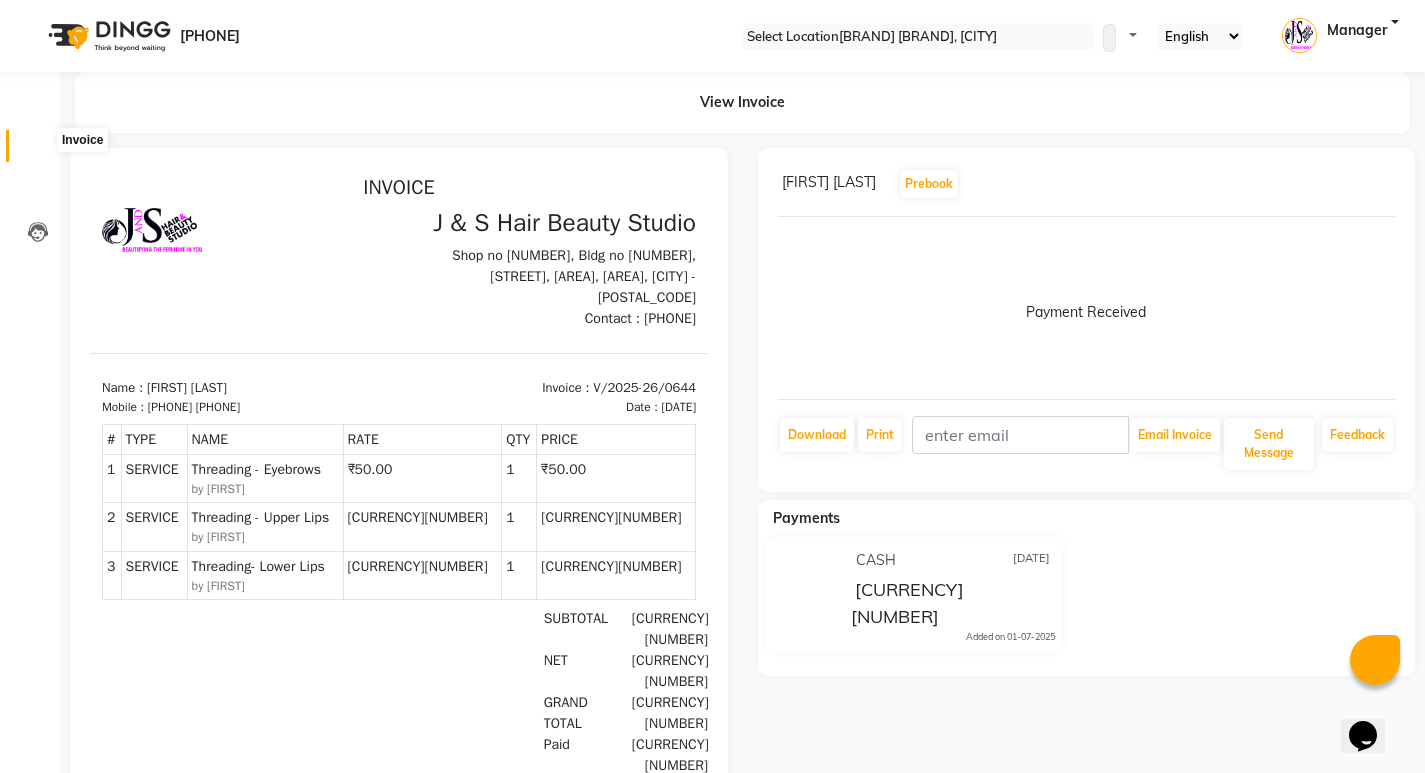 click at bounding box center [37, 151] 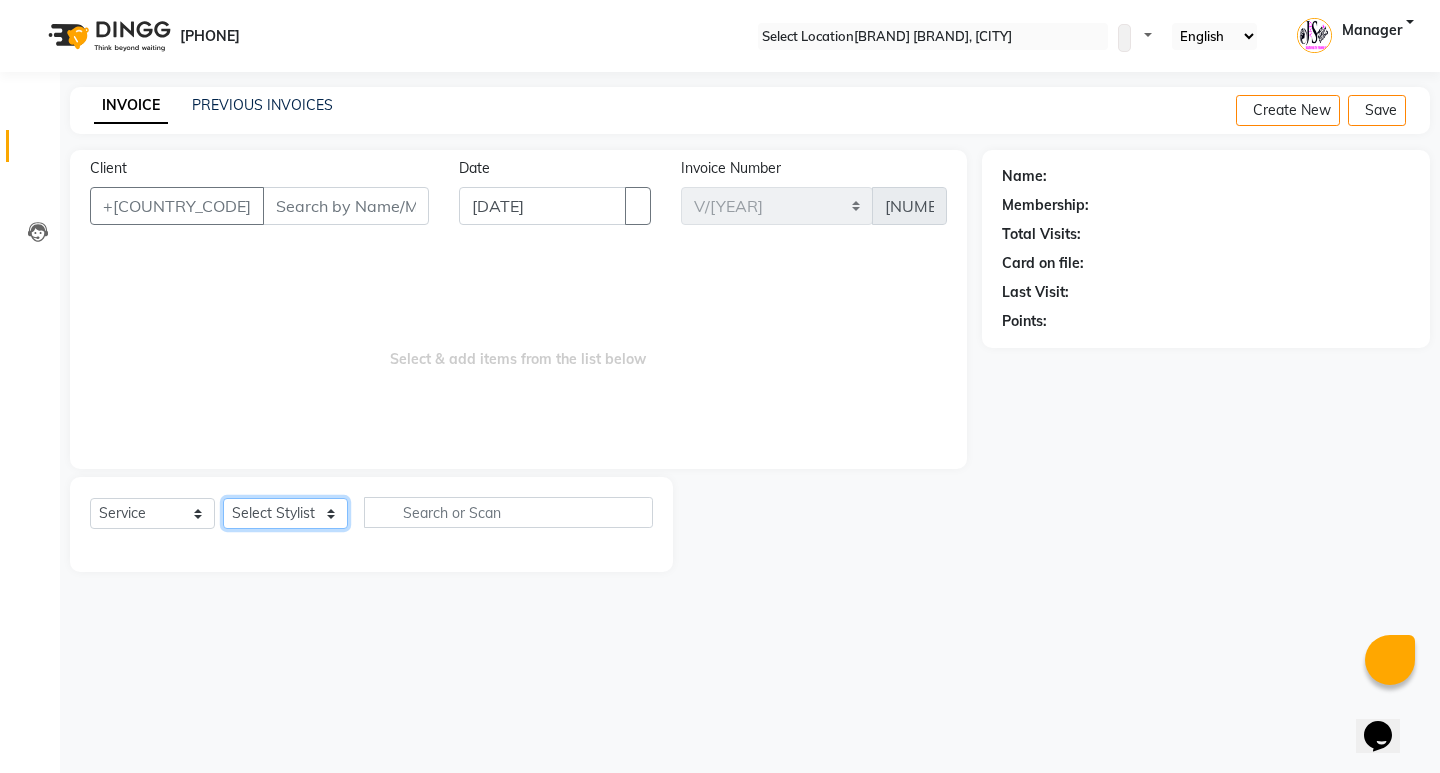 click on "Select Stylist Manager [NAME] No Preference 1 [NAME] [NAME] [NAME] [NAME]" at bounding box center (285, 513) 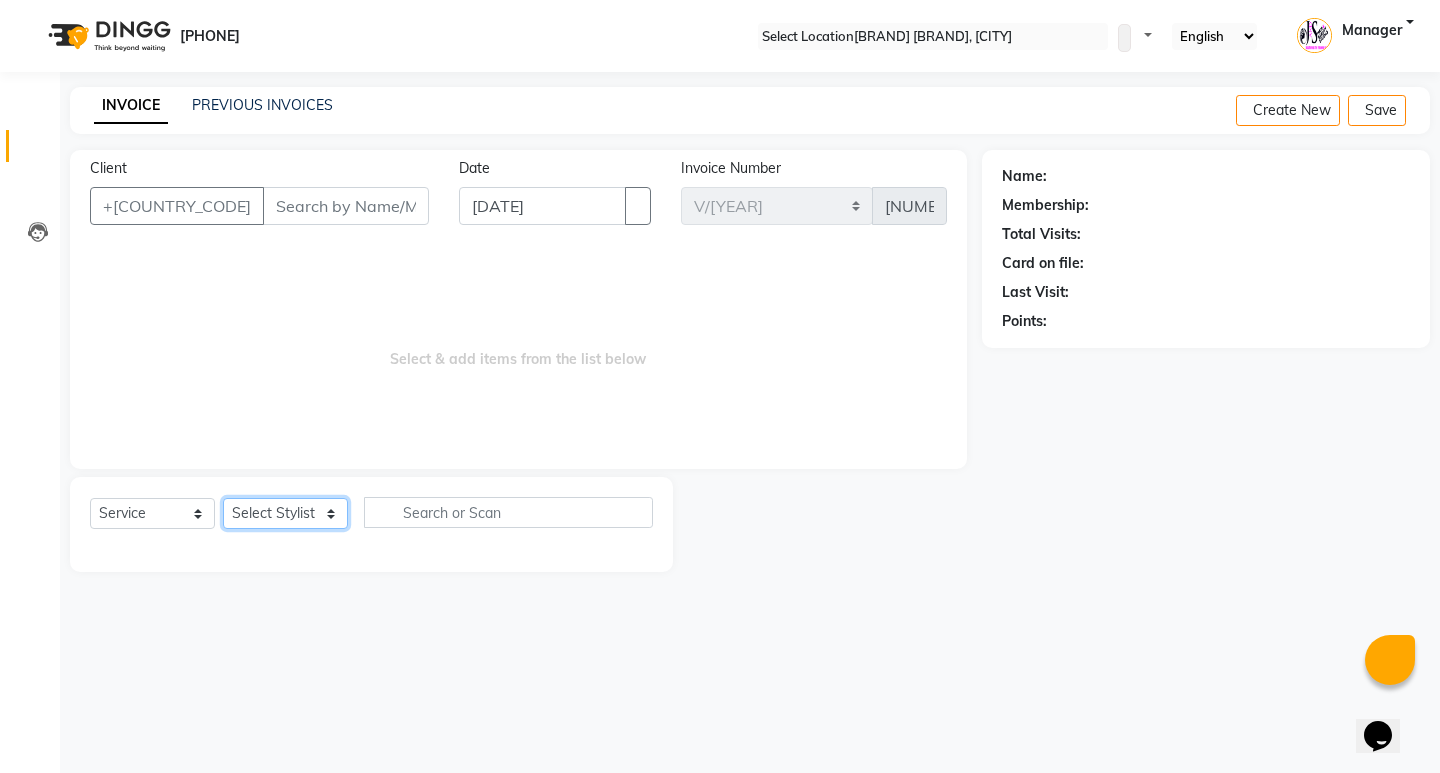 select on "4179" 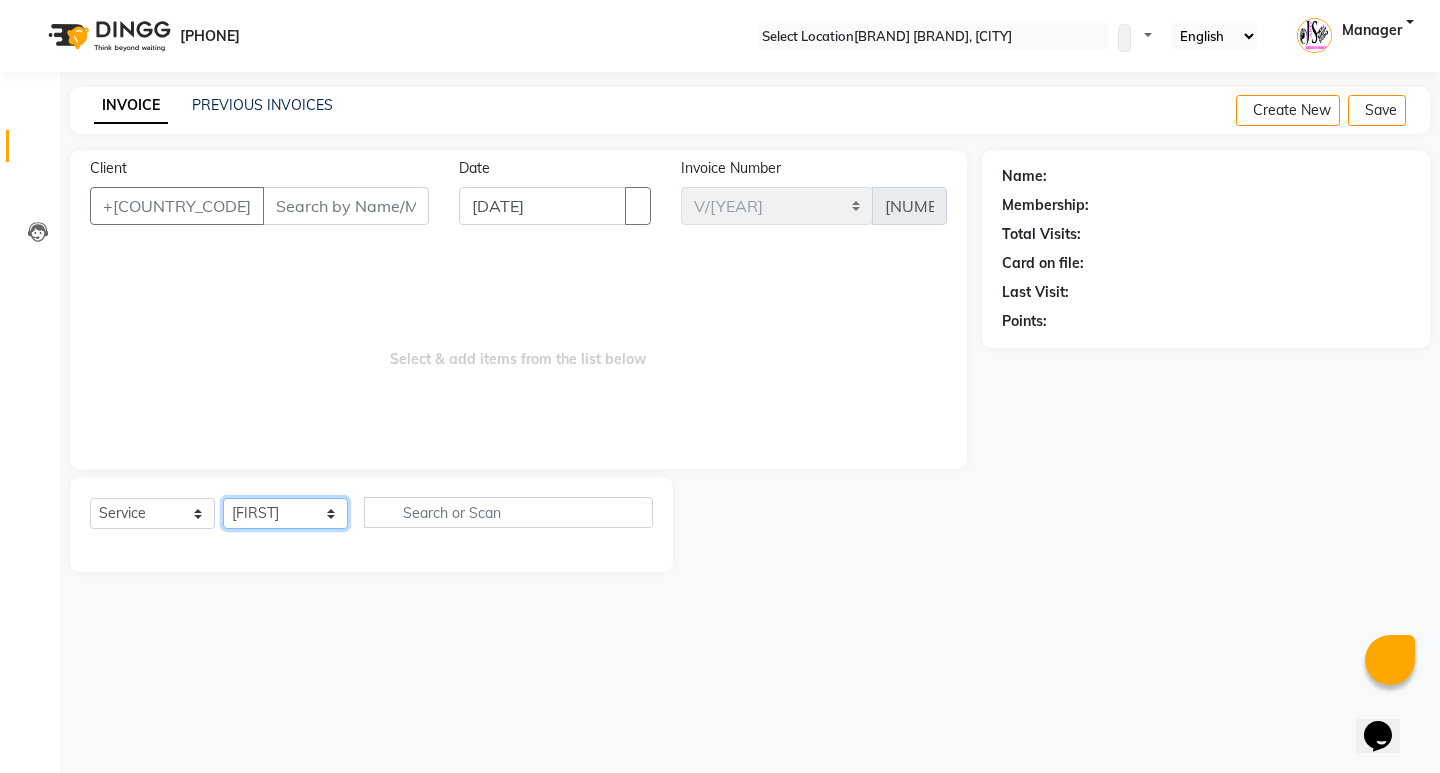 click on "Select Stylist Manager [NAME] No Preference 1 [NAME] [NAME] [NAME] [NAME]" at bounding box center (285, 513) 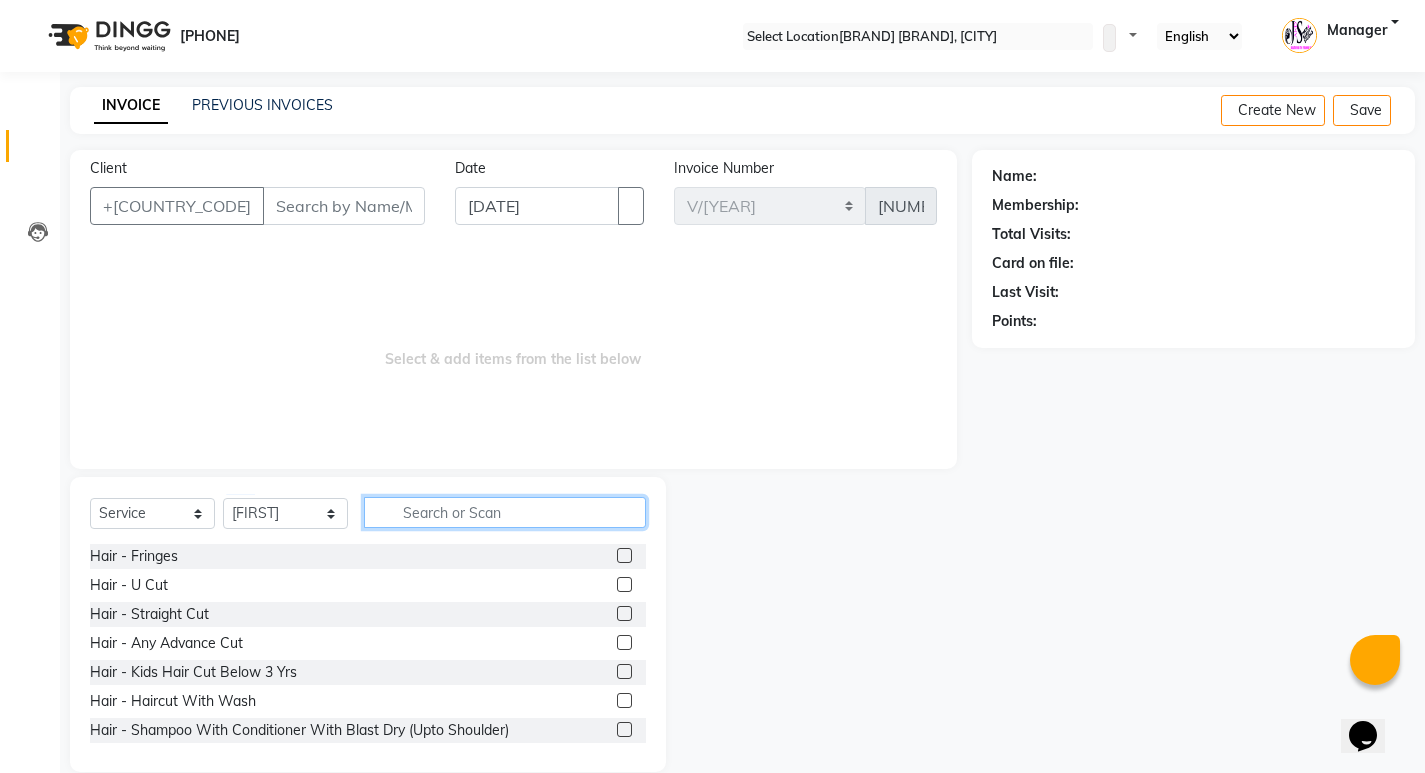 click at bounding box center (505, 512) 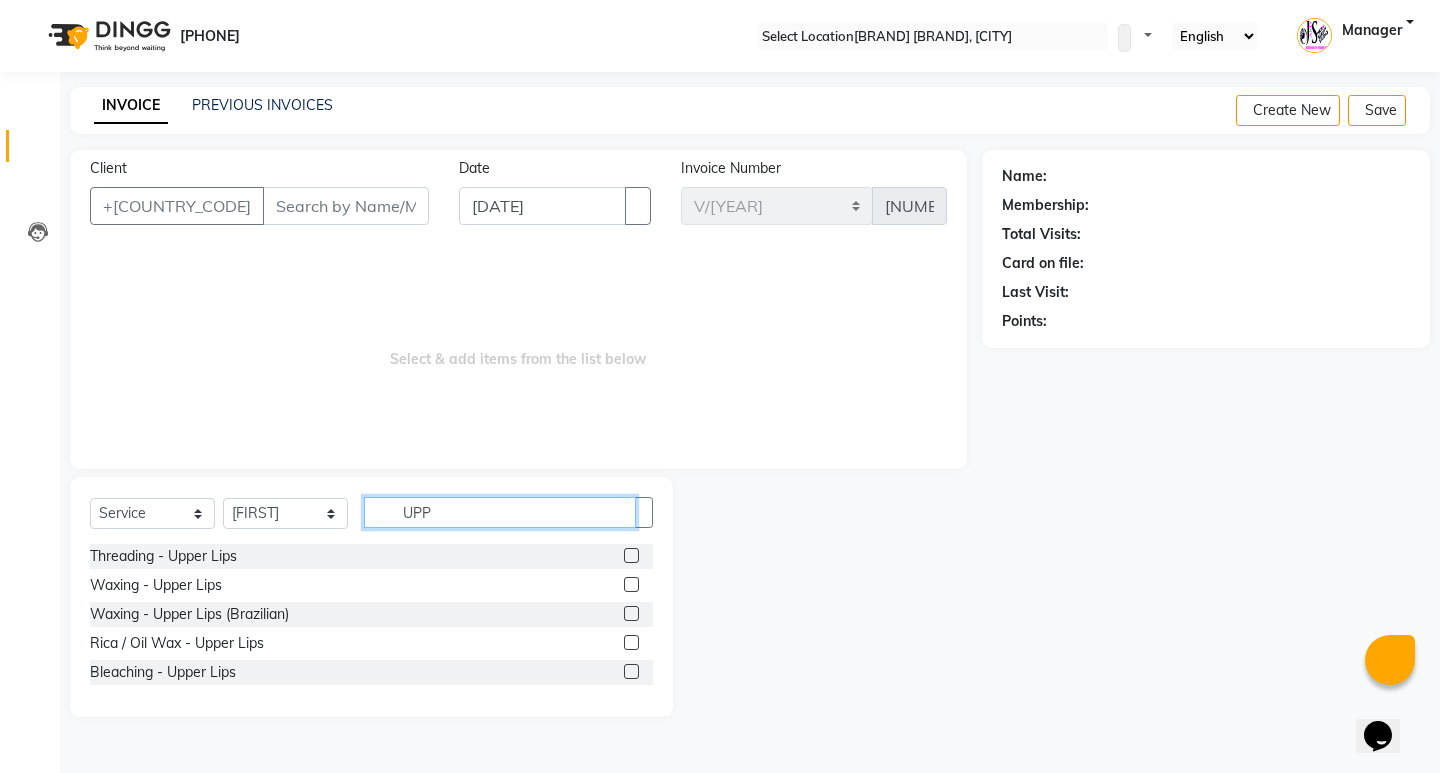 type on "UPP" 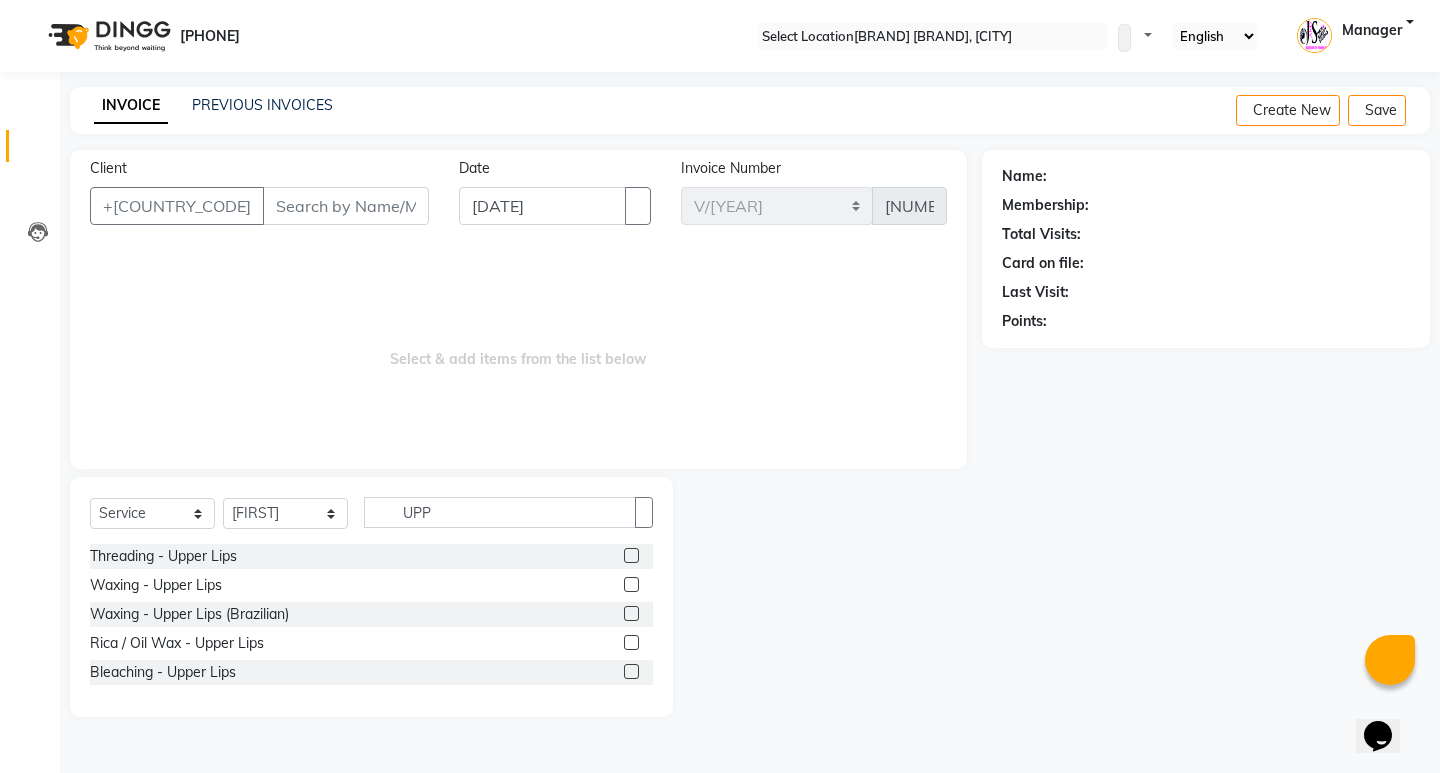 click at bounding box center [631, 555] 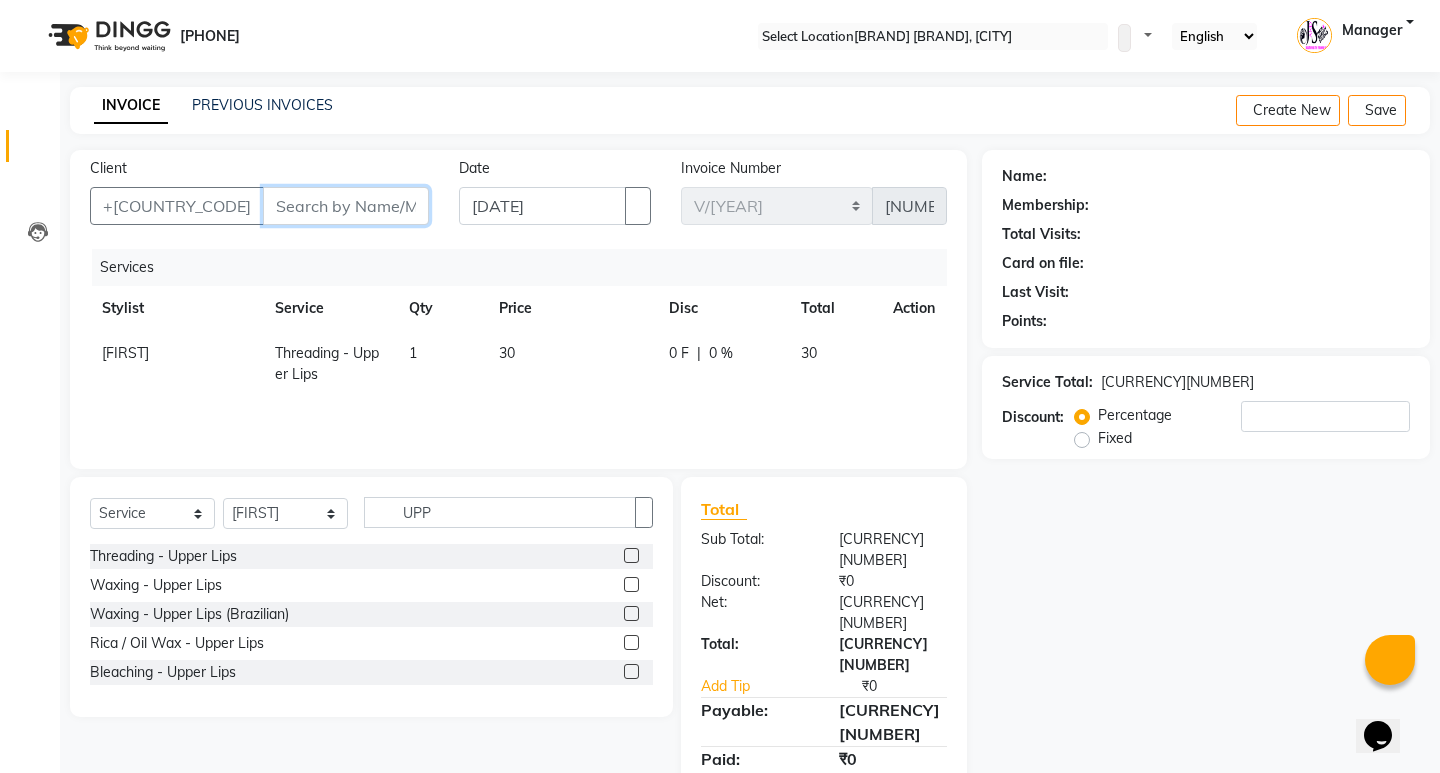click on "Client" at bounding box center [346, 206] 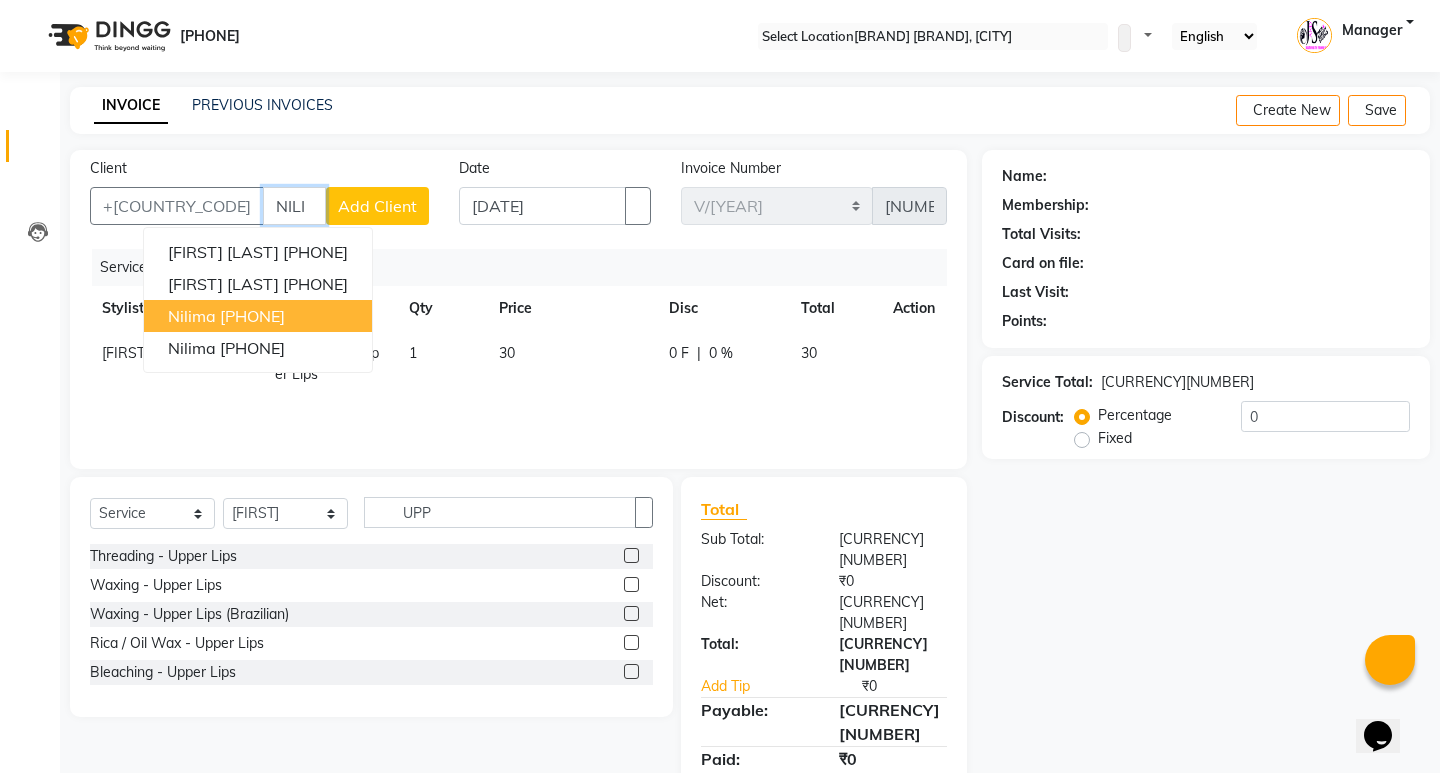 click on "[NAME] [PHONE]" at bounding box center (258, 316) 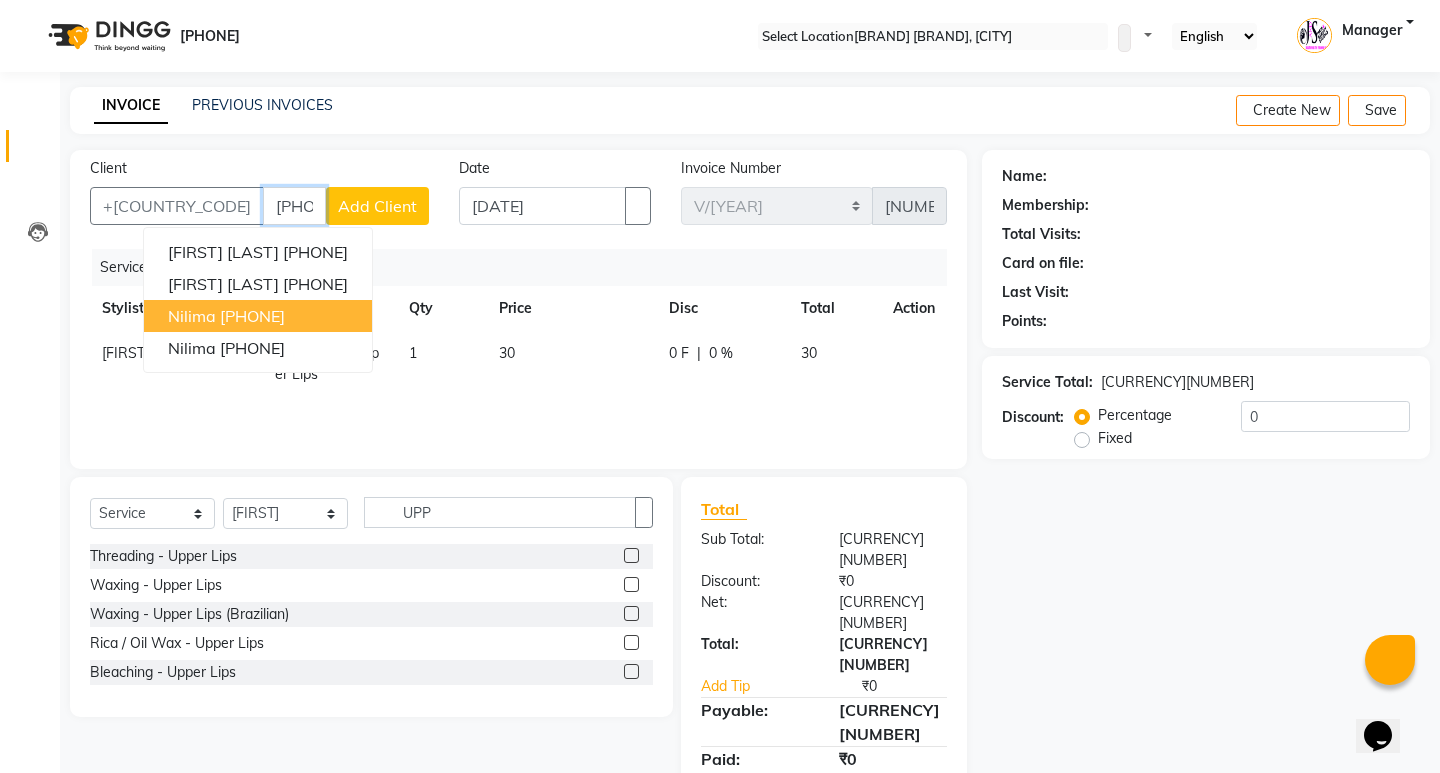 type on "[PHONE]" 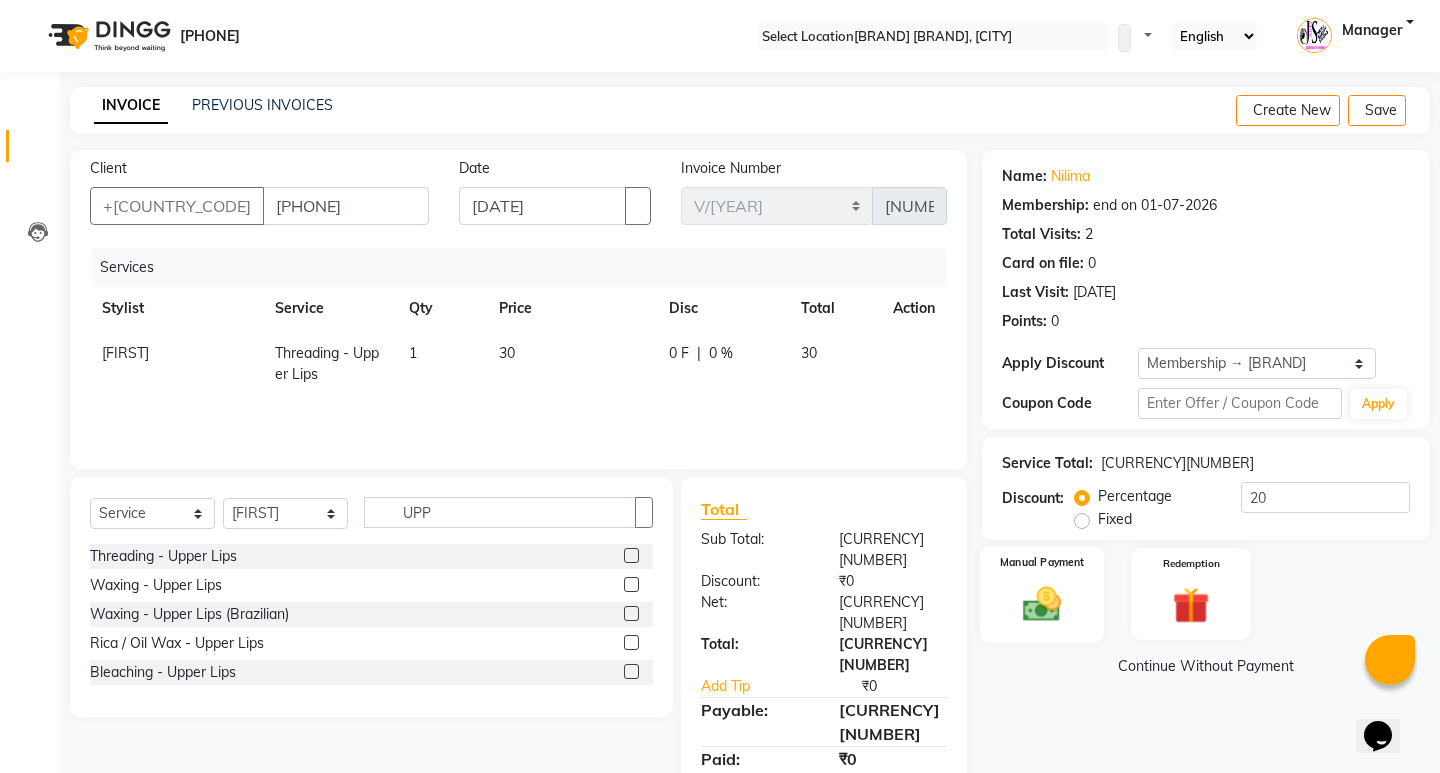 click at bounding box center (1041, 604) 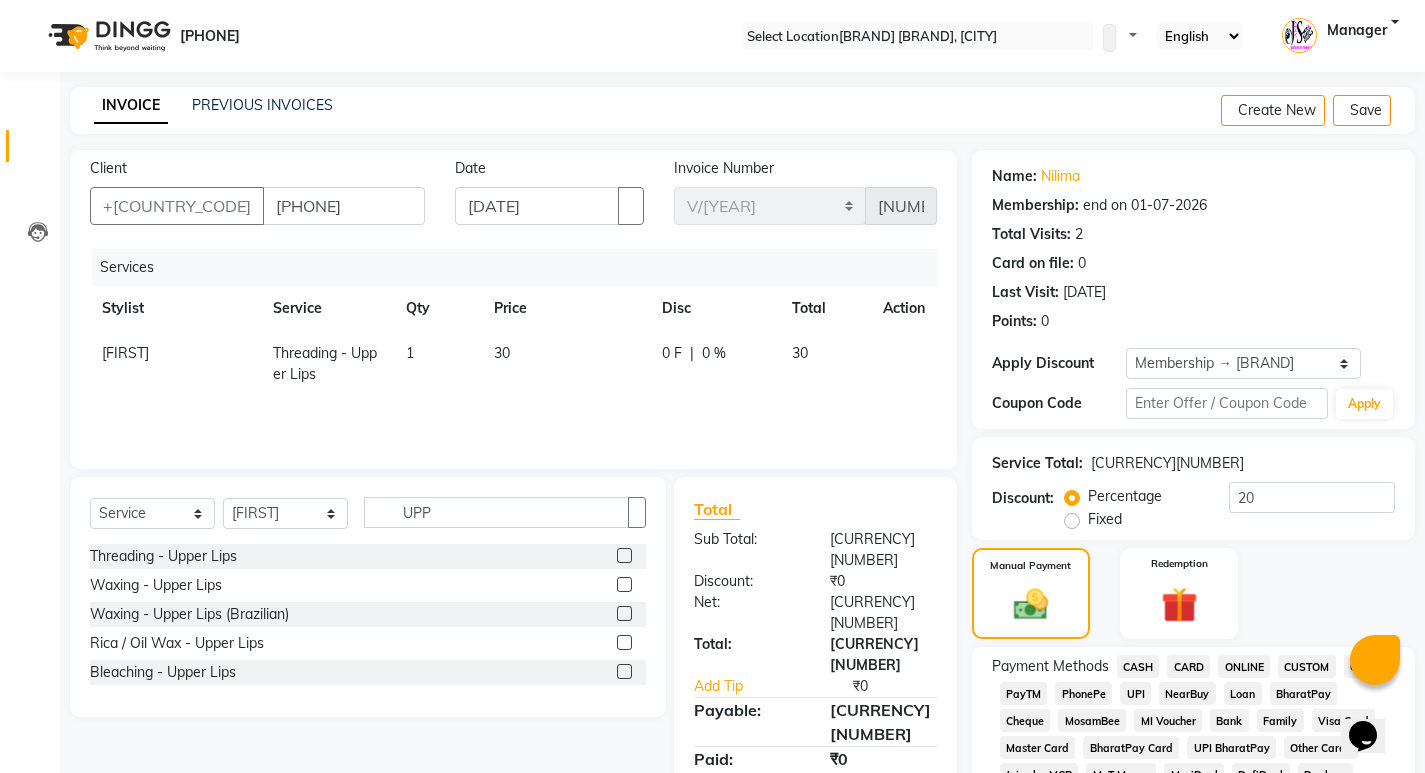 click on "CASH" at bounding box center [1138, 666] 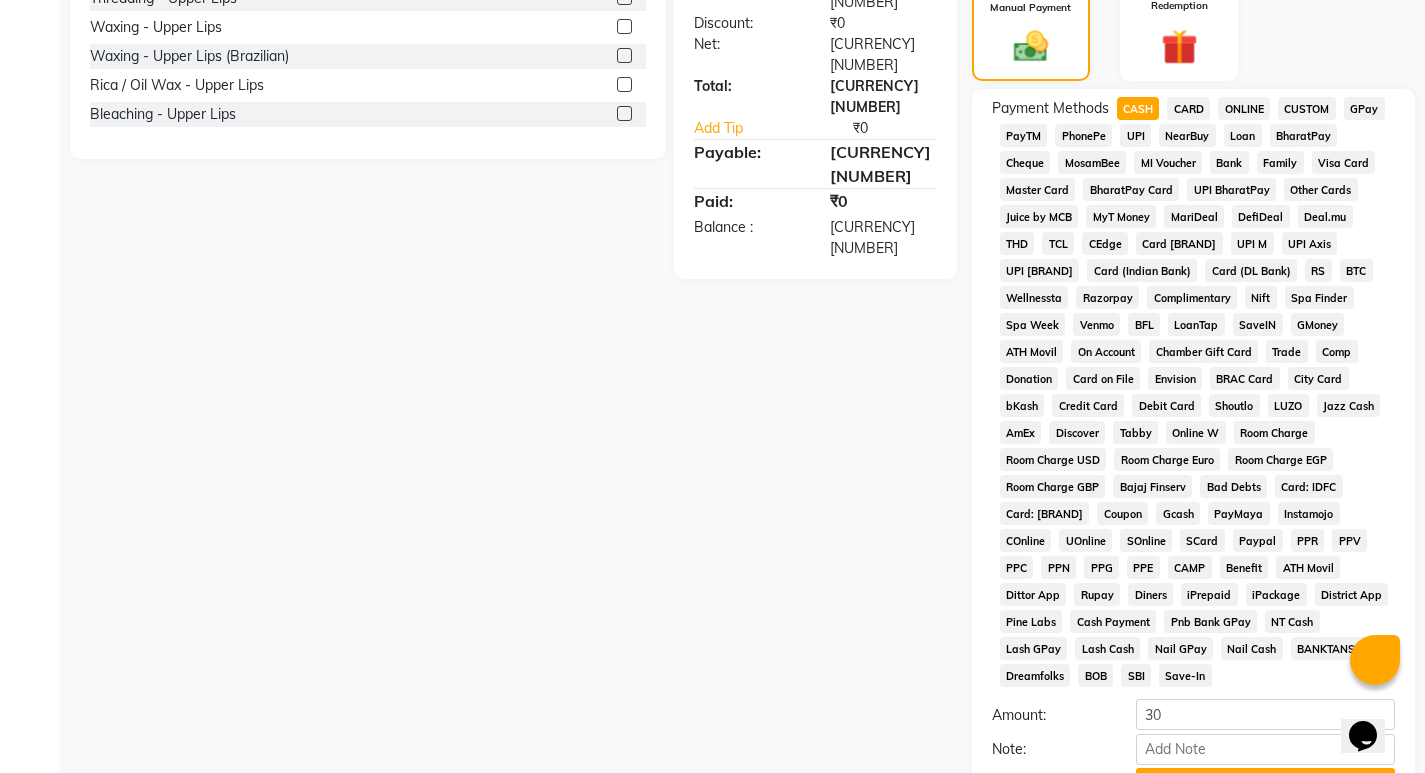 scroll, scrollTop: 717, scrollLeft: 0, axis: vertical 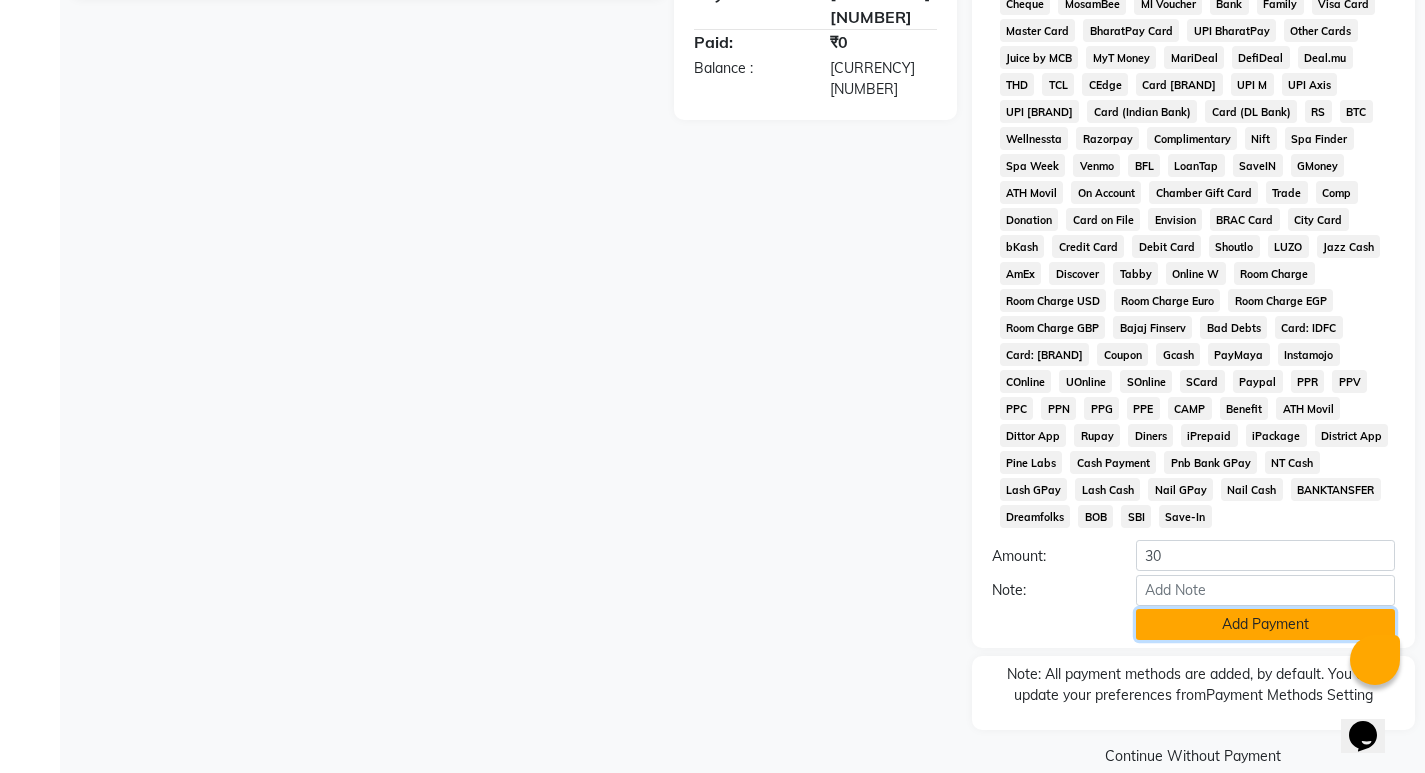 click on "Add Payment" at bounding box center (1265, 624) 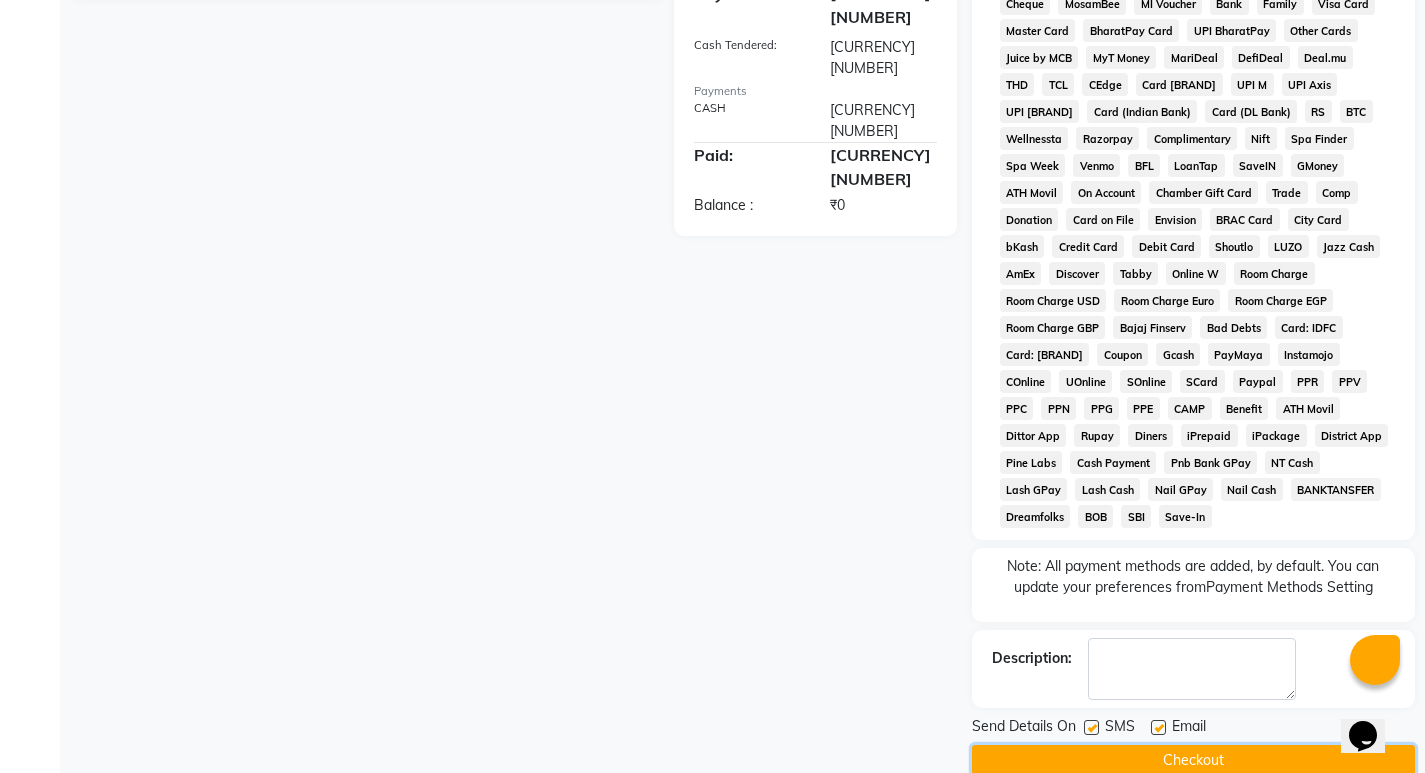 click on "Checkout" at bounding box center (1193, 760) 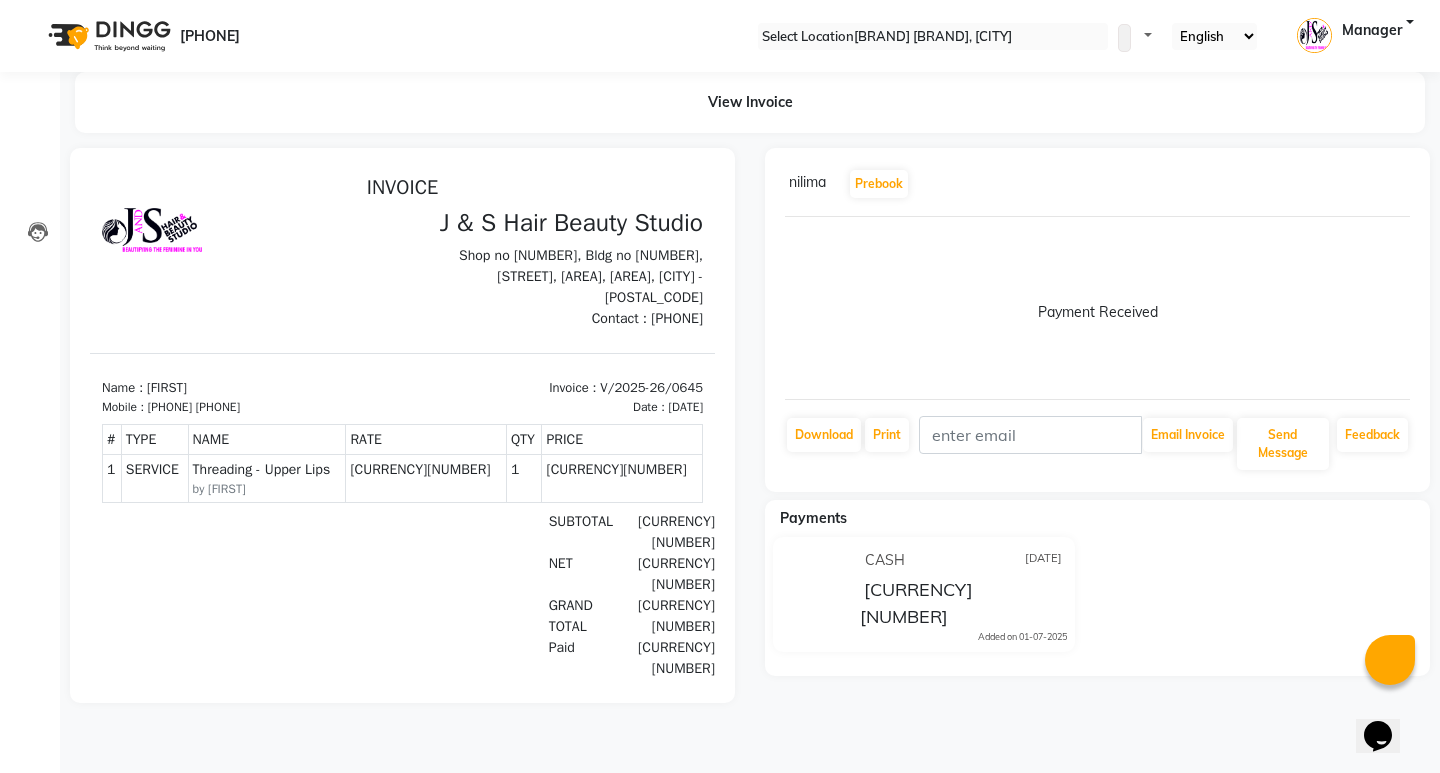 scroll, scrollTop: 0, scrollLeft: 0, axis: both 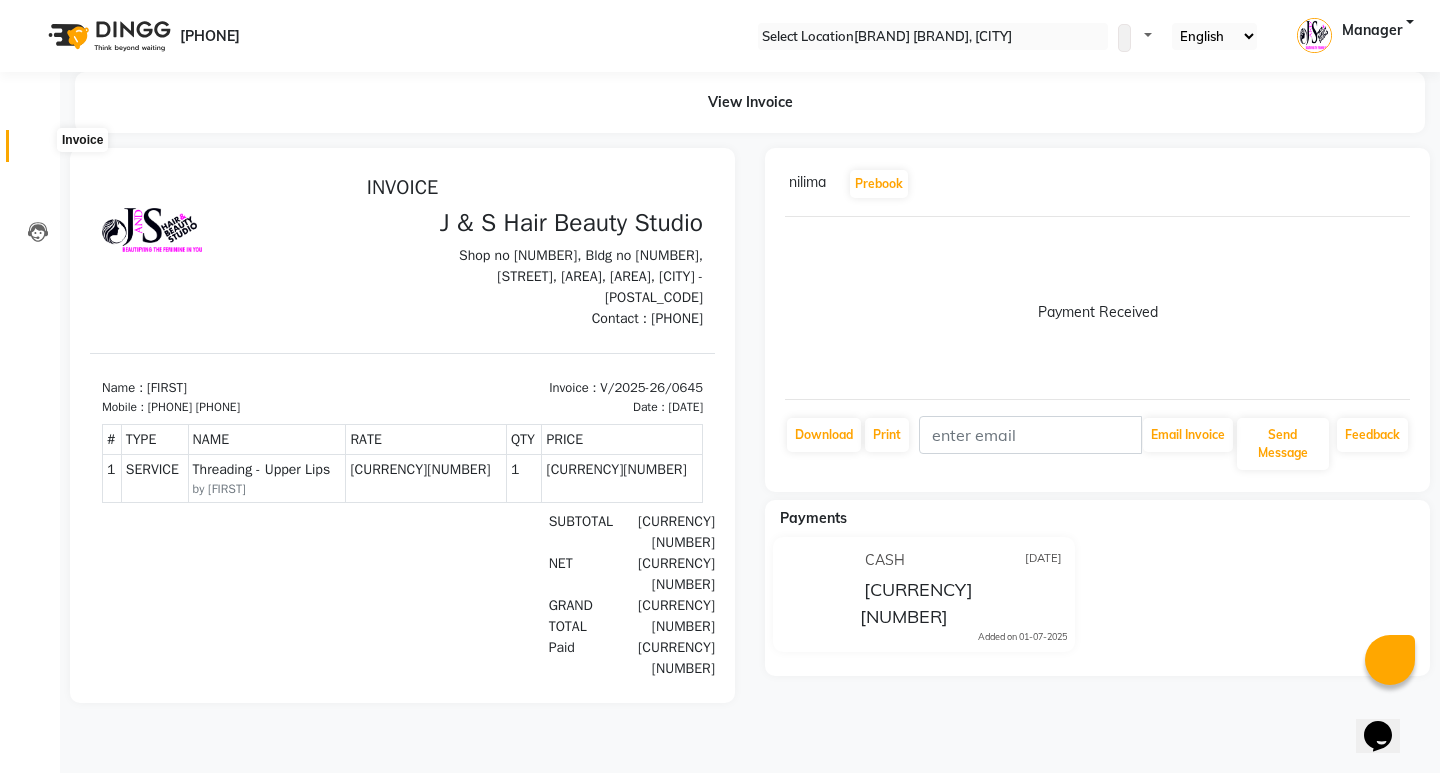 click at bounding box center (37, 151) 